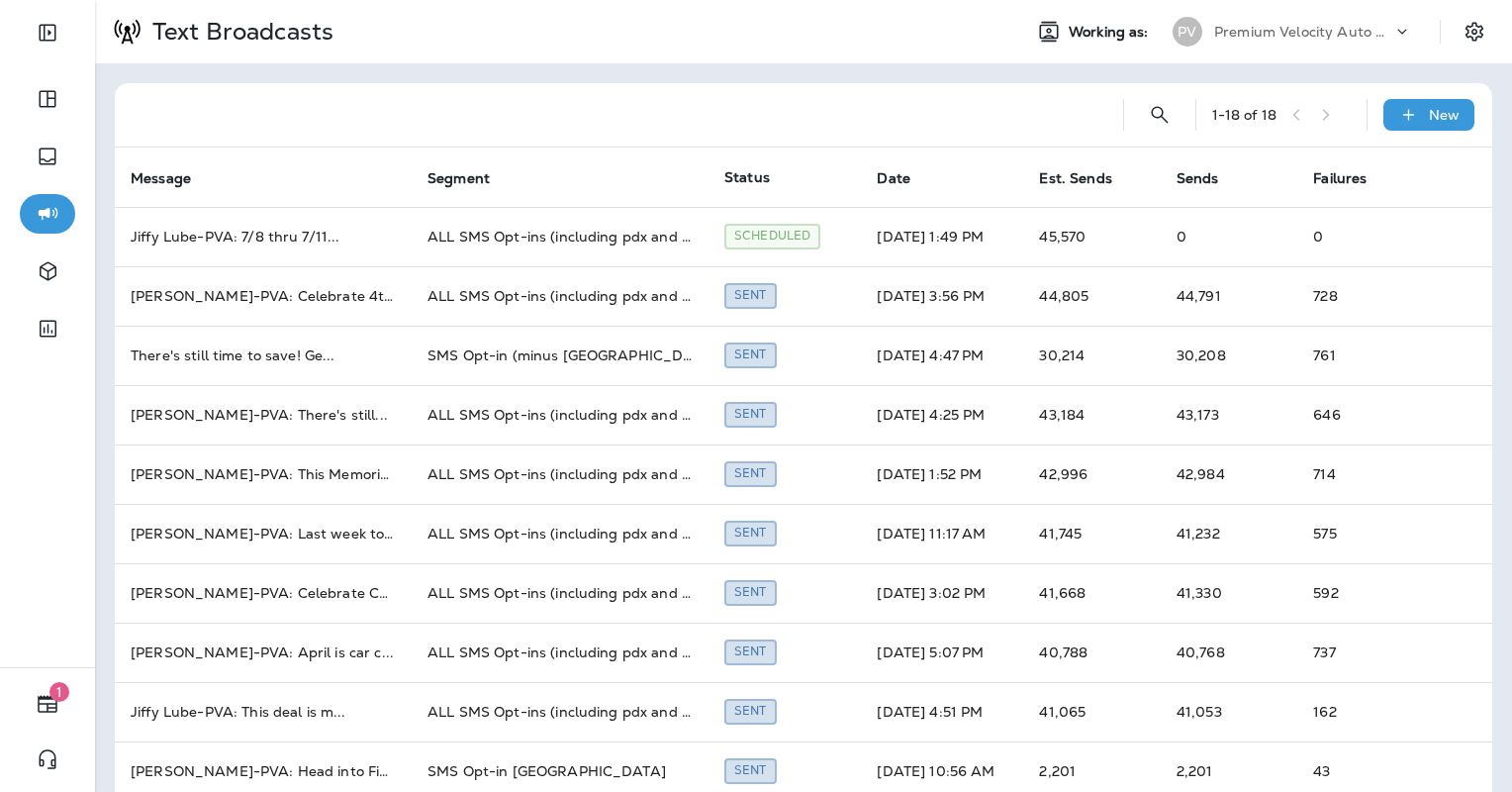 scroll, scrollTop: 0, scrollLeft: 0, axis: both 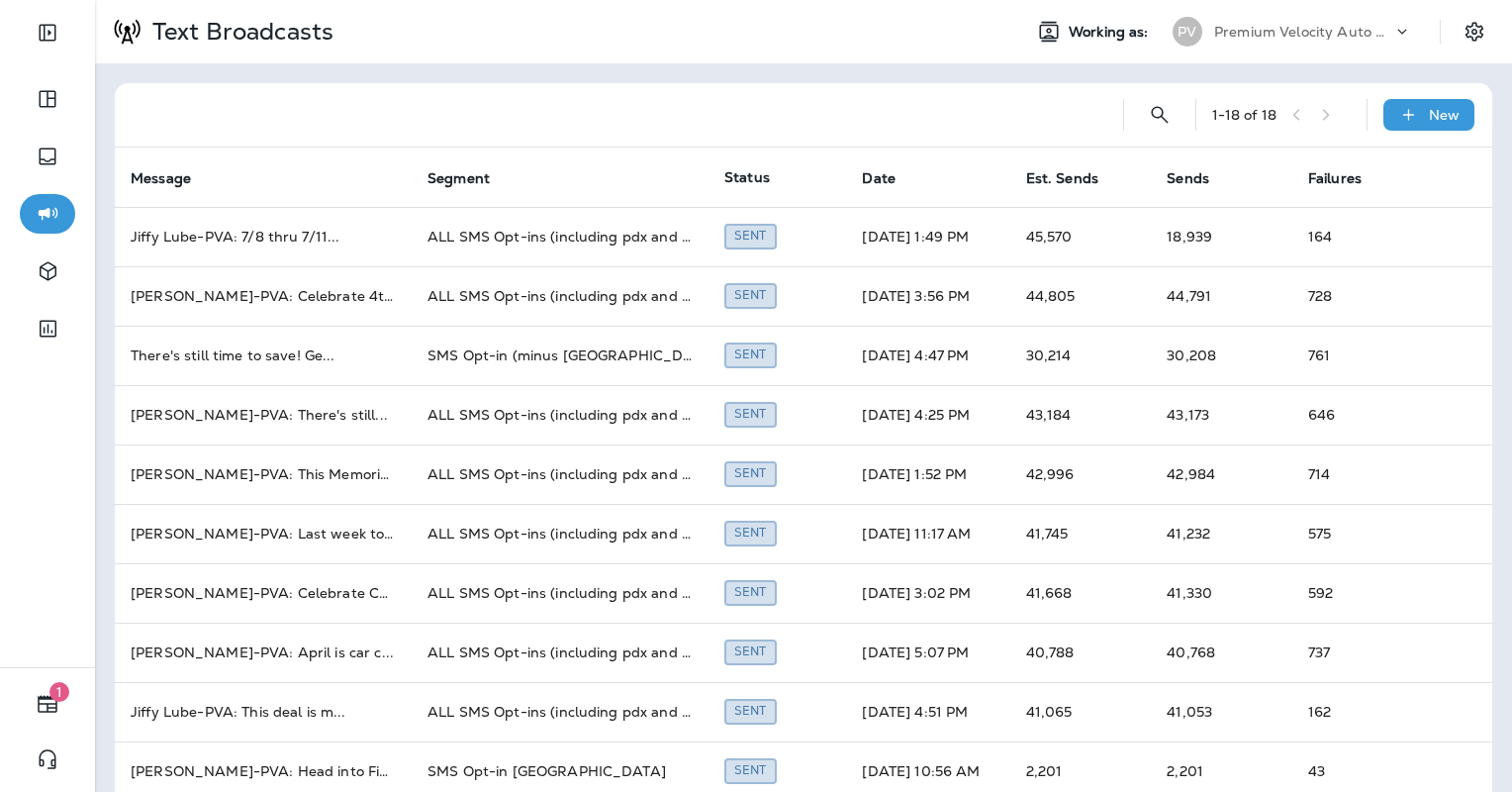click on "1  -  18   of 18 New Message Segment Status Date Est. Sends Sends Failures Jiffy Lube-PVA: 7/8 thru 7/11   ... ALL SMS Opt-ins (including pdx and chi) Sent [DATE] 1:49 PM 45,570 18,939 164 Jiffy Lube-PVA: Celebrate 4th   ... ALL SMS Opt-ins (including pdx and chi) Sent [DATE] 3:56 PM 44,805 44,791 728 There's still time to save! Ge  ... SMS Opt-in (minus [GEOGRAPHIC_DATA] and [GEOGRAPHIC_DATA]) Sent [DATE] 4:47 PM 30,214 30,208 761 Jiffy Lube-PVA: There's still   ... ALL SMS Opt-ins (including pdx and chi) Sent [DATE] 4:25 PM 43,184 43,173 646 [PERSON_NAME]-PVA: This Memorial   ... ALL SMS Opt-ins (including pdx and chi) Sent [DATE] 1:52 PM 42,996 42,984 714 [PERSON_NAME]-PVA: Last week to s  ... ALL SMS Opt-ins (including pdx and chi) Sent [DATE] 11:17 AM 41,745 41,232 575 Jiffy Lube-PVA: Celebrate Car   ... ALL SMS Opt-ins (including pdx and chi) Sent [DATE] 3:02 PM 41,668 41,330 592 Jiffy Lube-PVA: April is car c  ... ALL SMS Opt-ins (including pdx and chi) Sent [DATE] 5:07 PM 737 0" at bounding box center [803, 680] 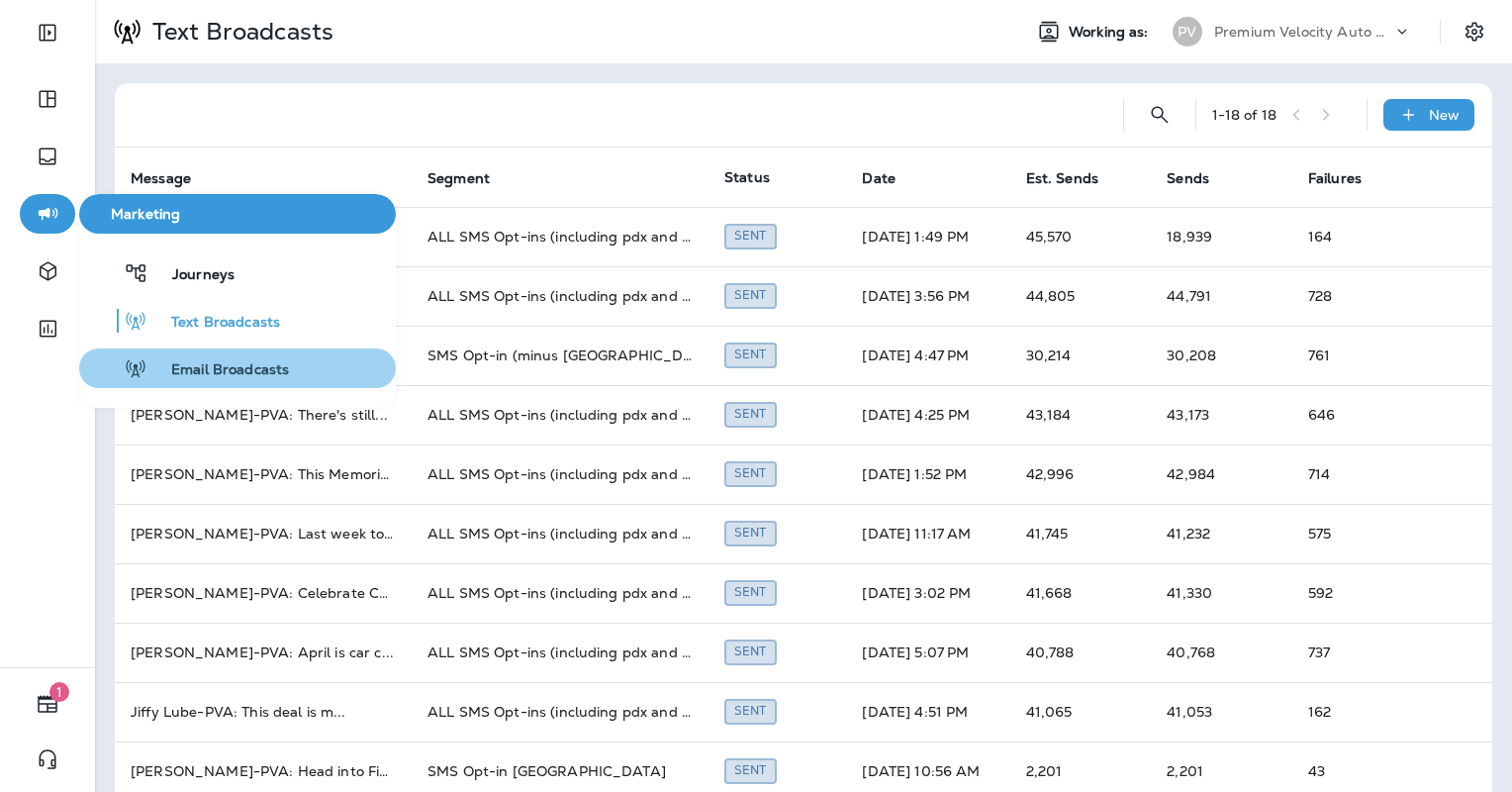 click on "Email Broadcasts" at bounding box center [218, 370] 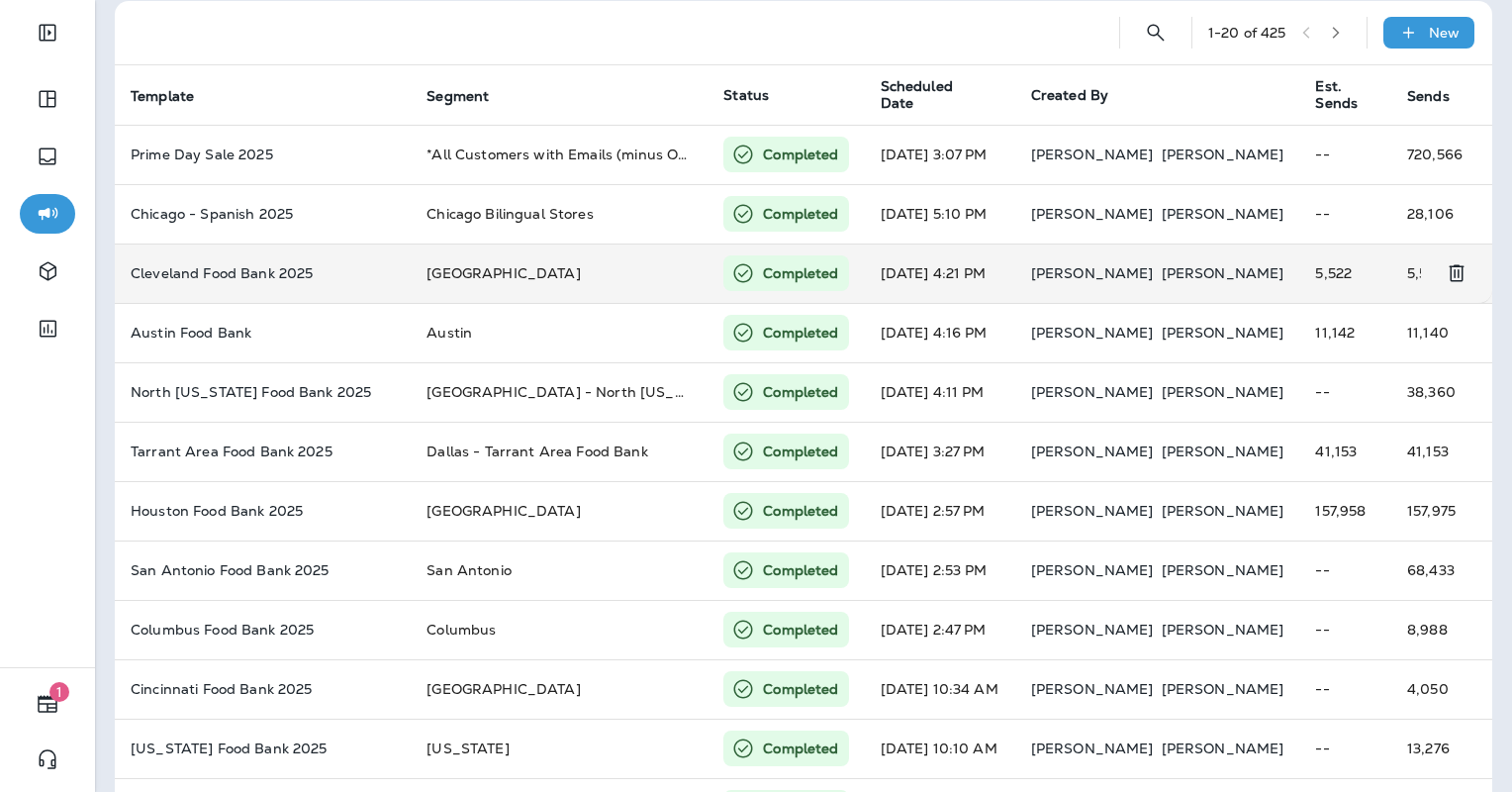 scroll, scrollTop: 83, scrollLeft: 0, axis: vertical 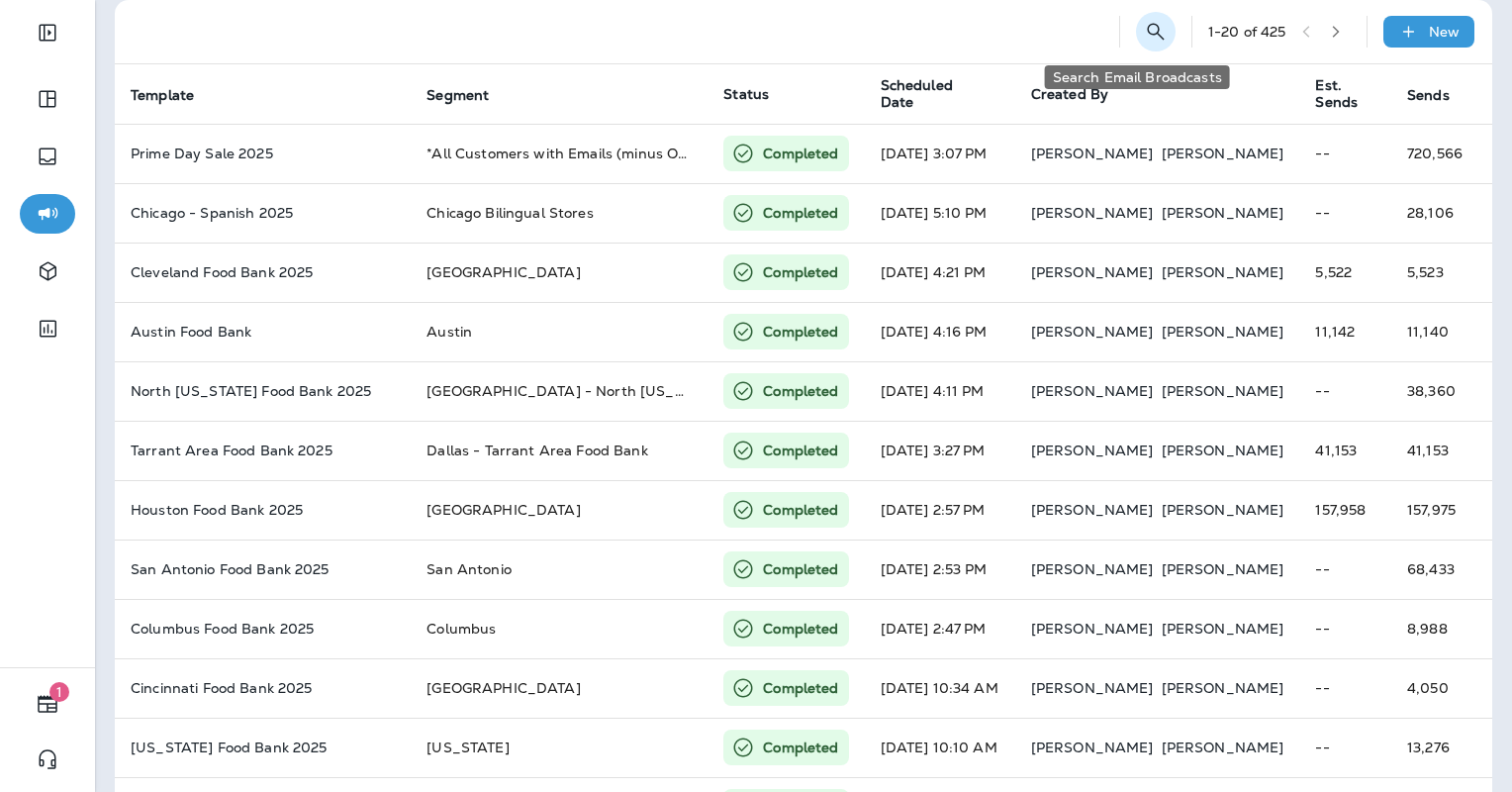 click 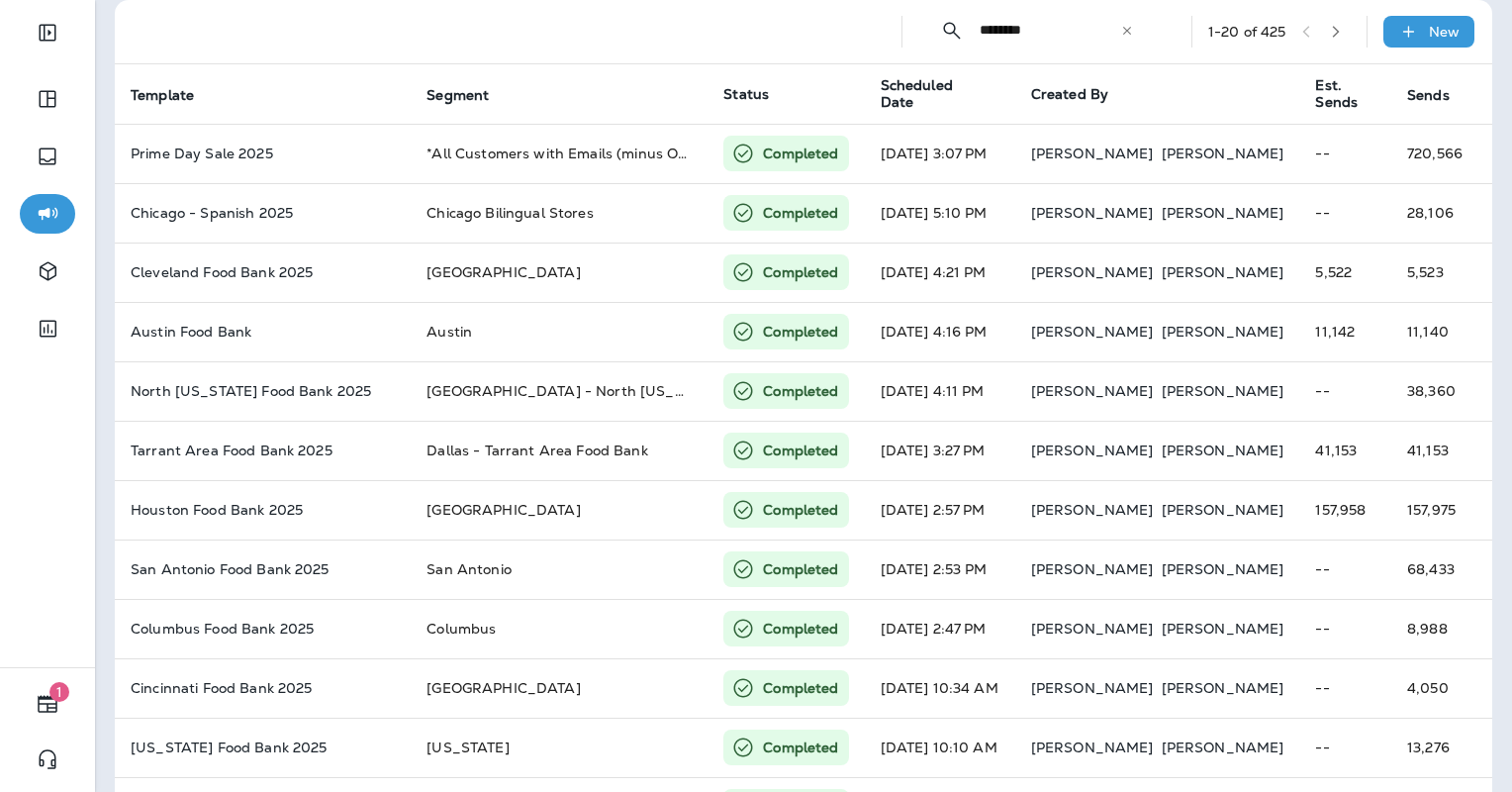 scroll, scrollTop: 0, scrollLeft: 0, axis: both 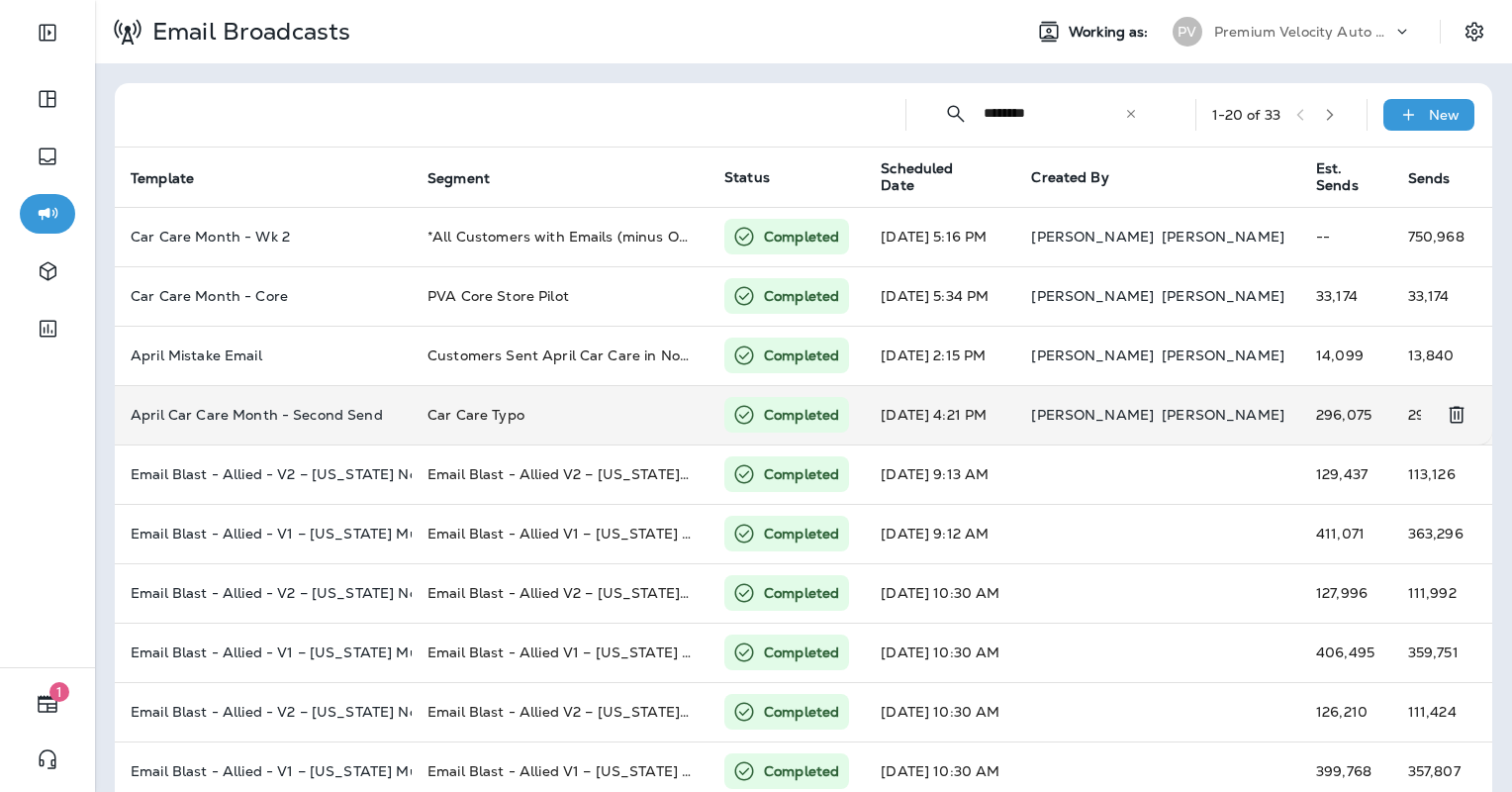 type on "********" 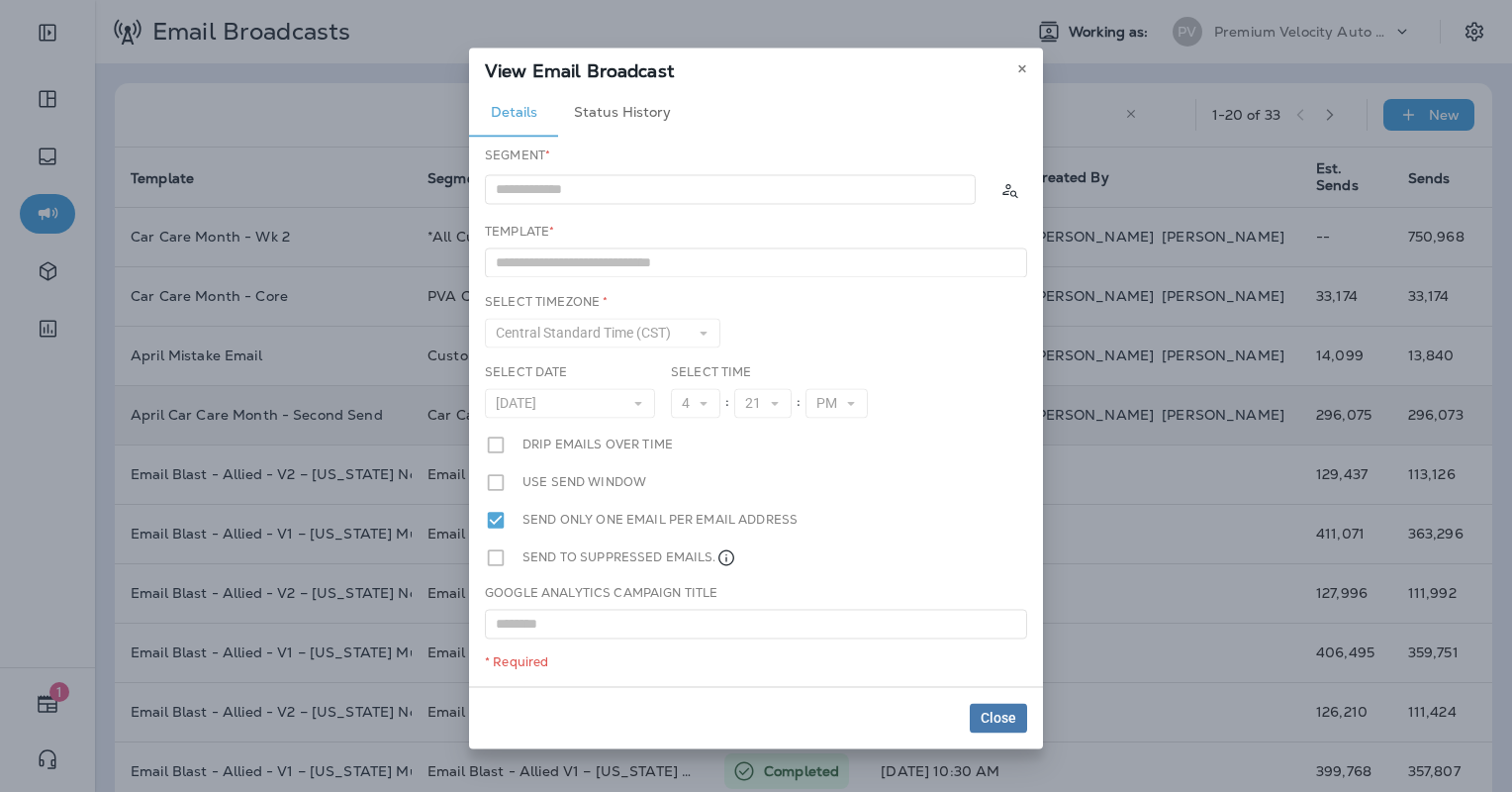 type on "**********" 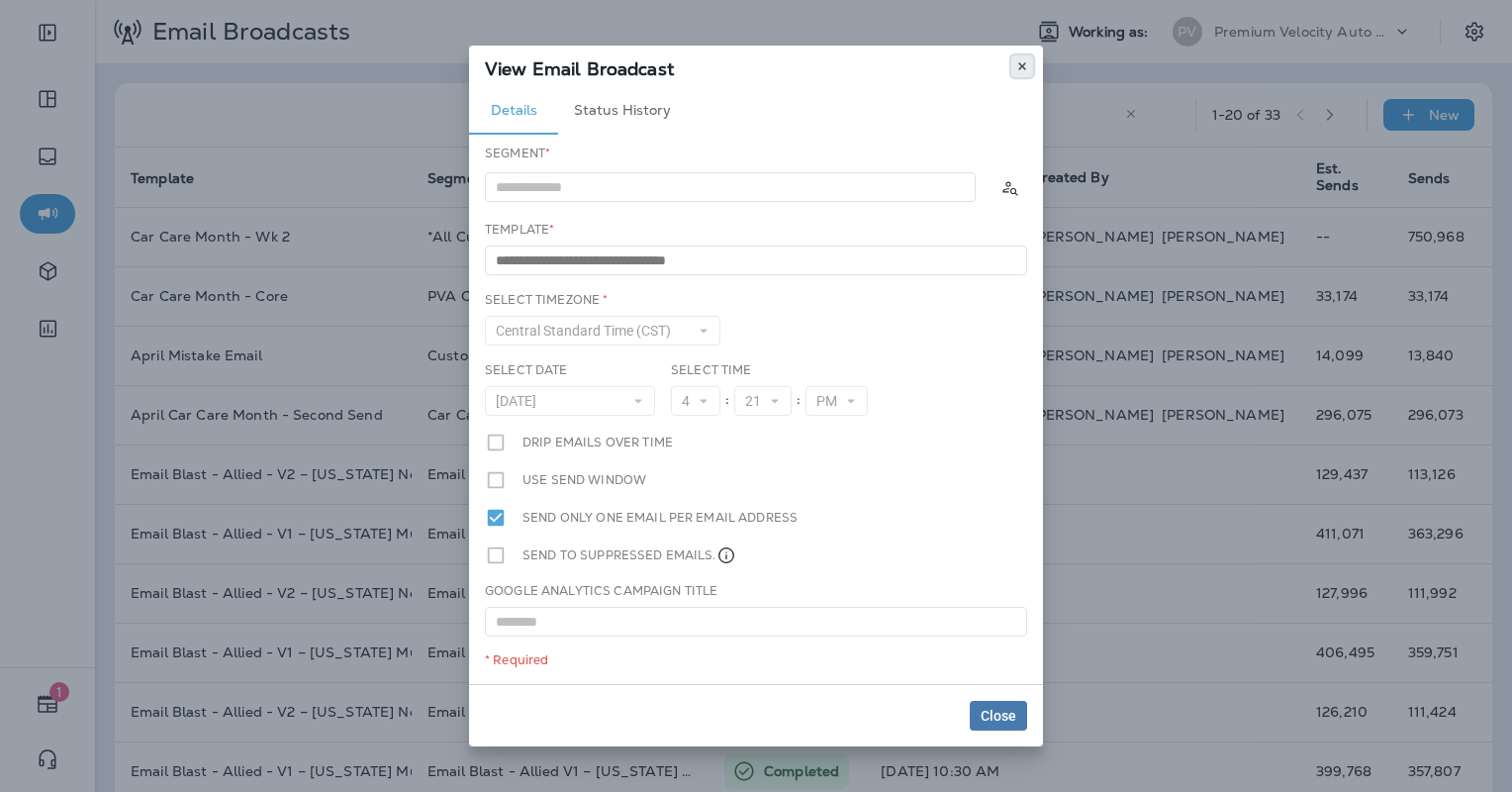 click 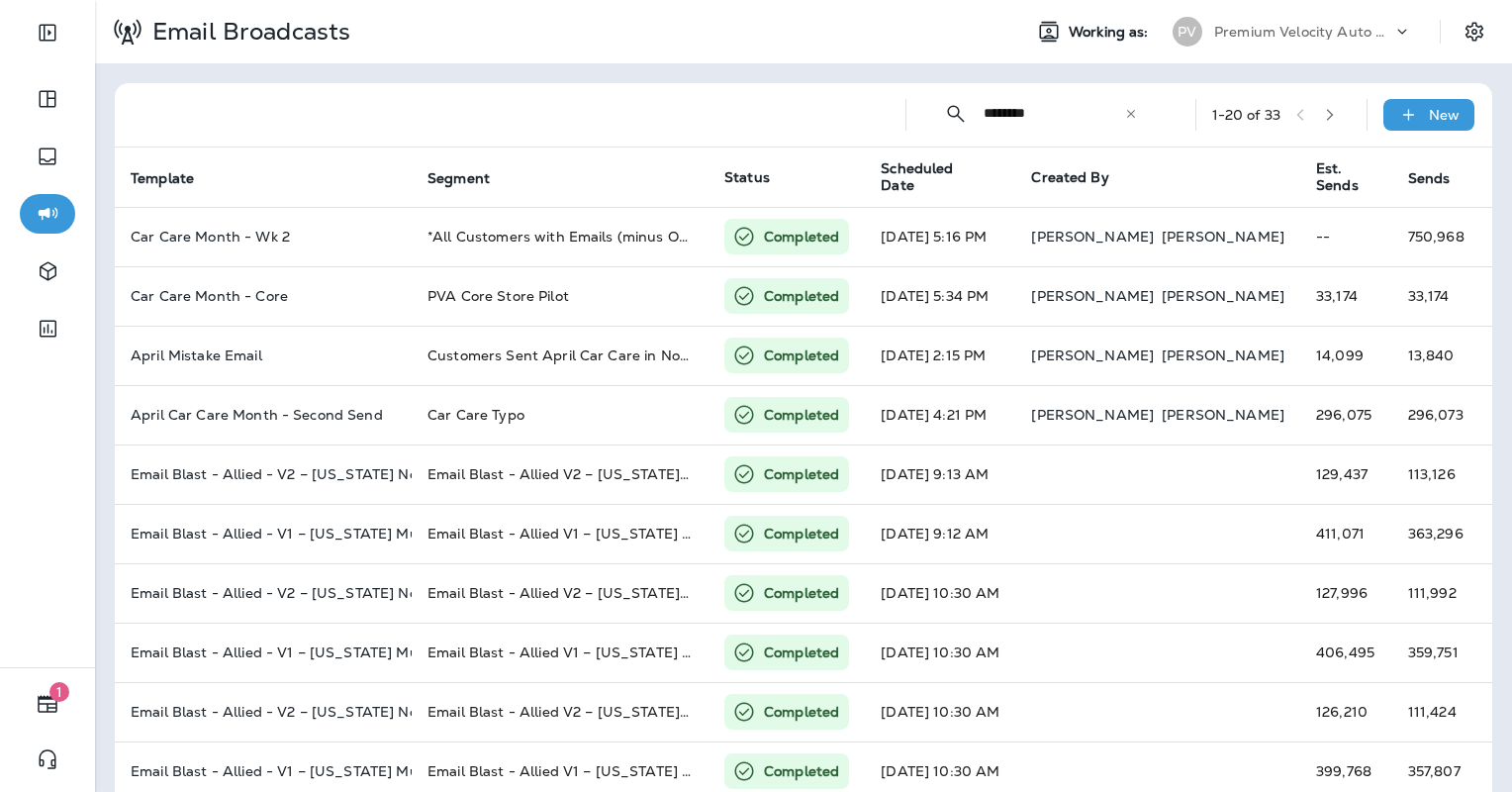 click 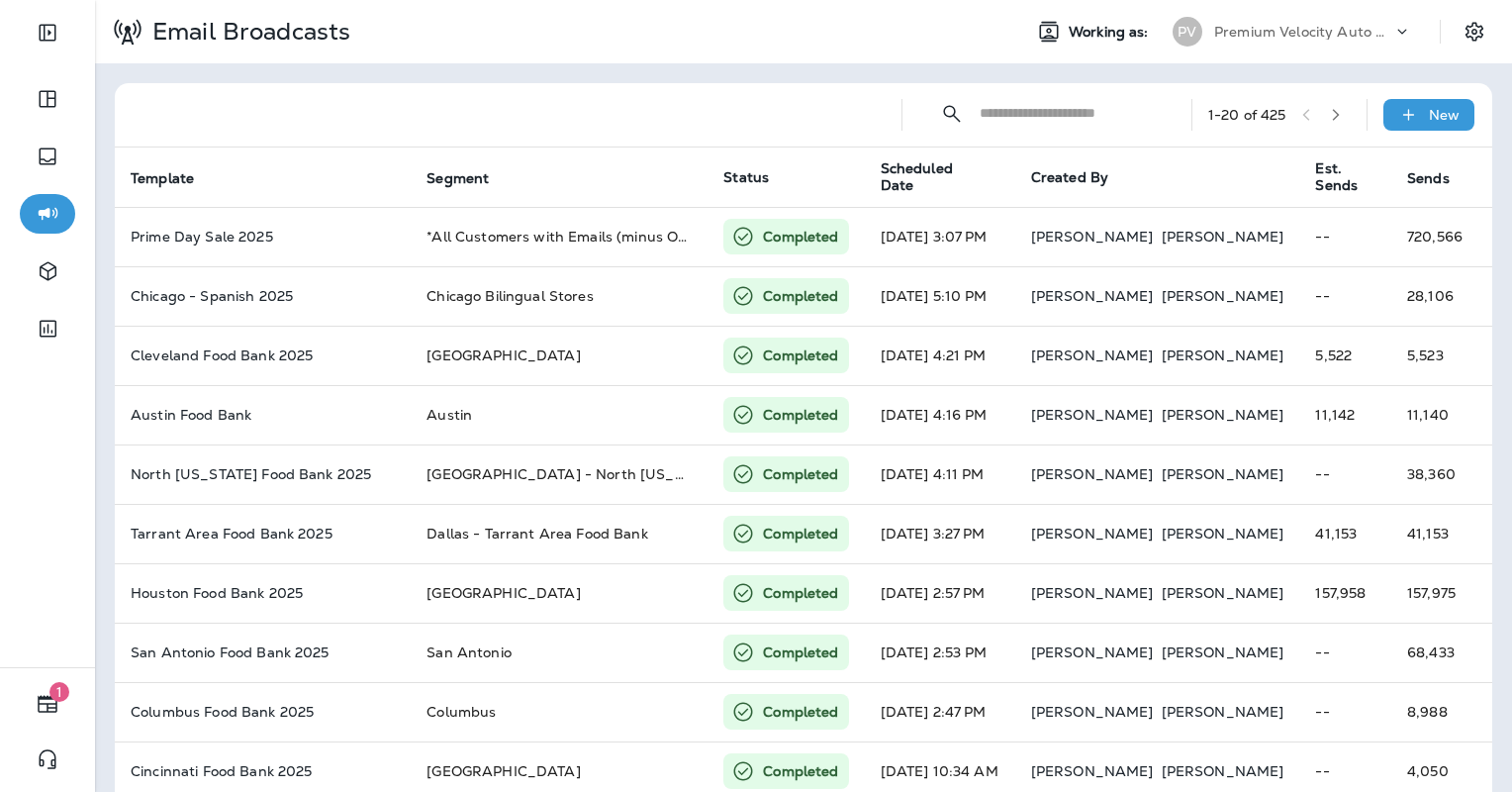 click 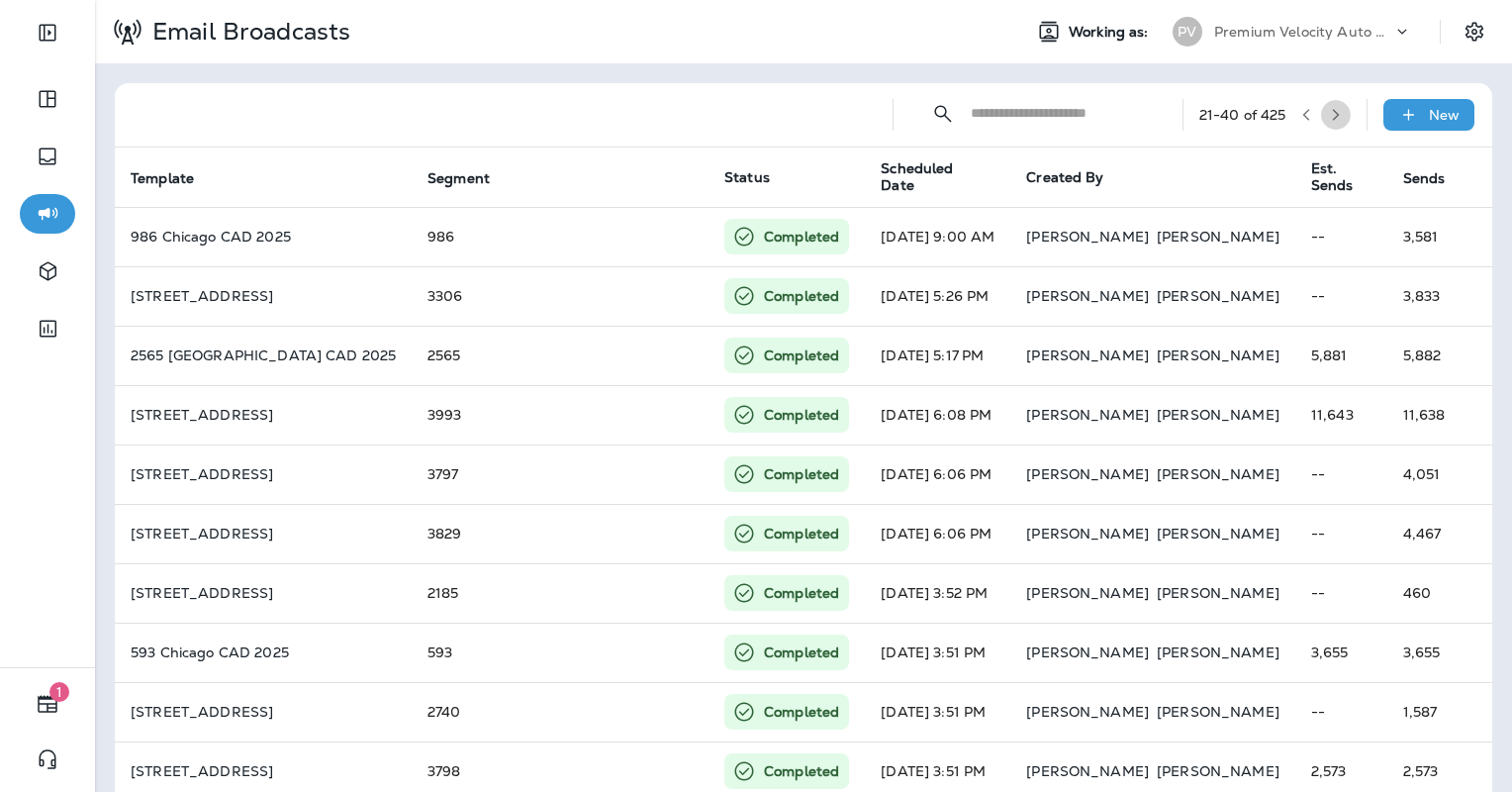 click 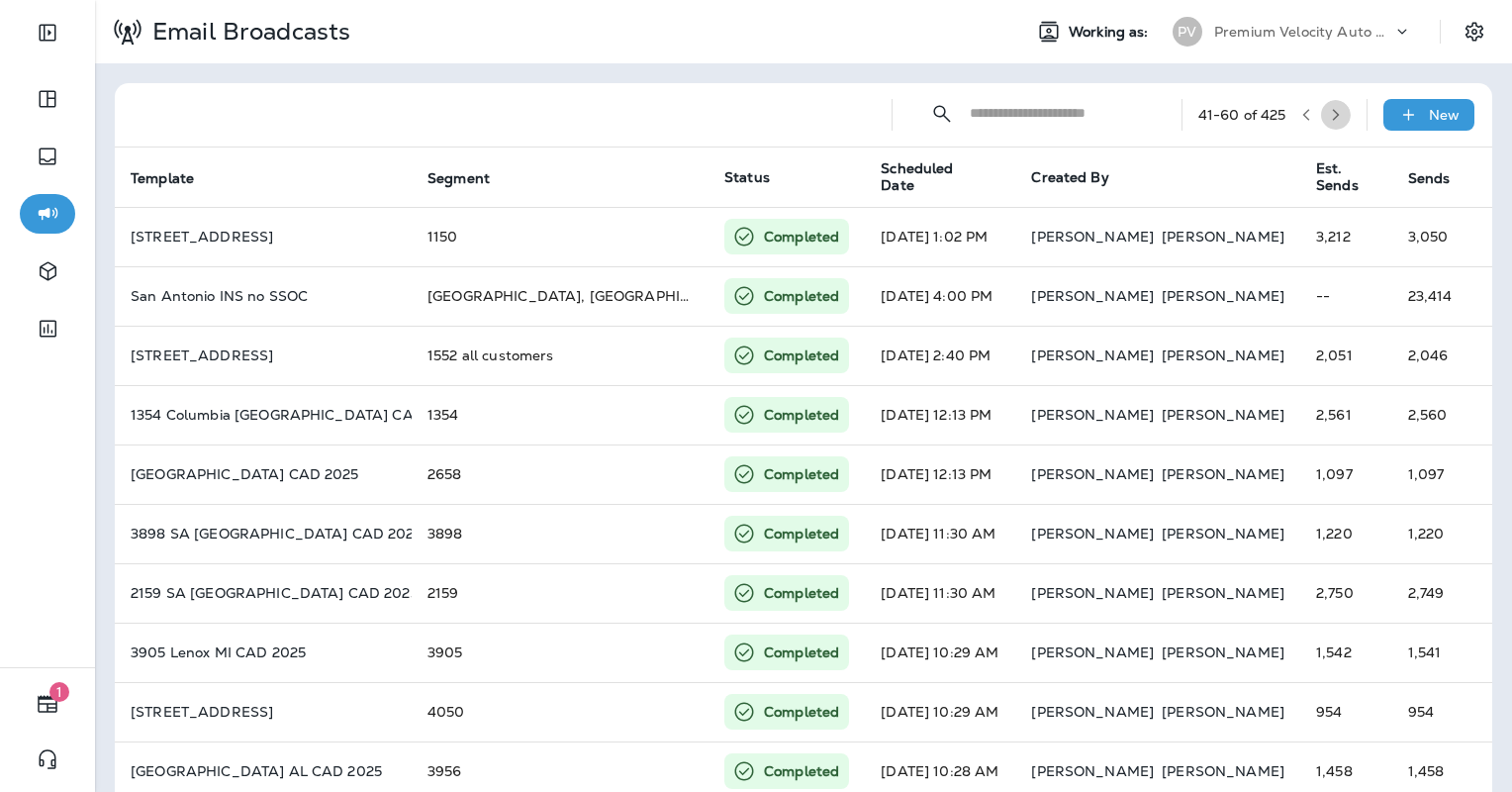 click 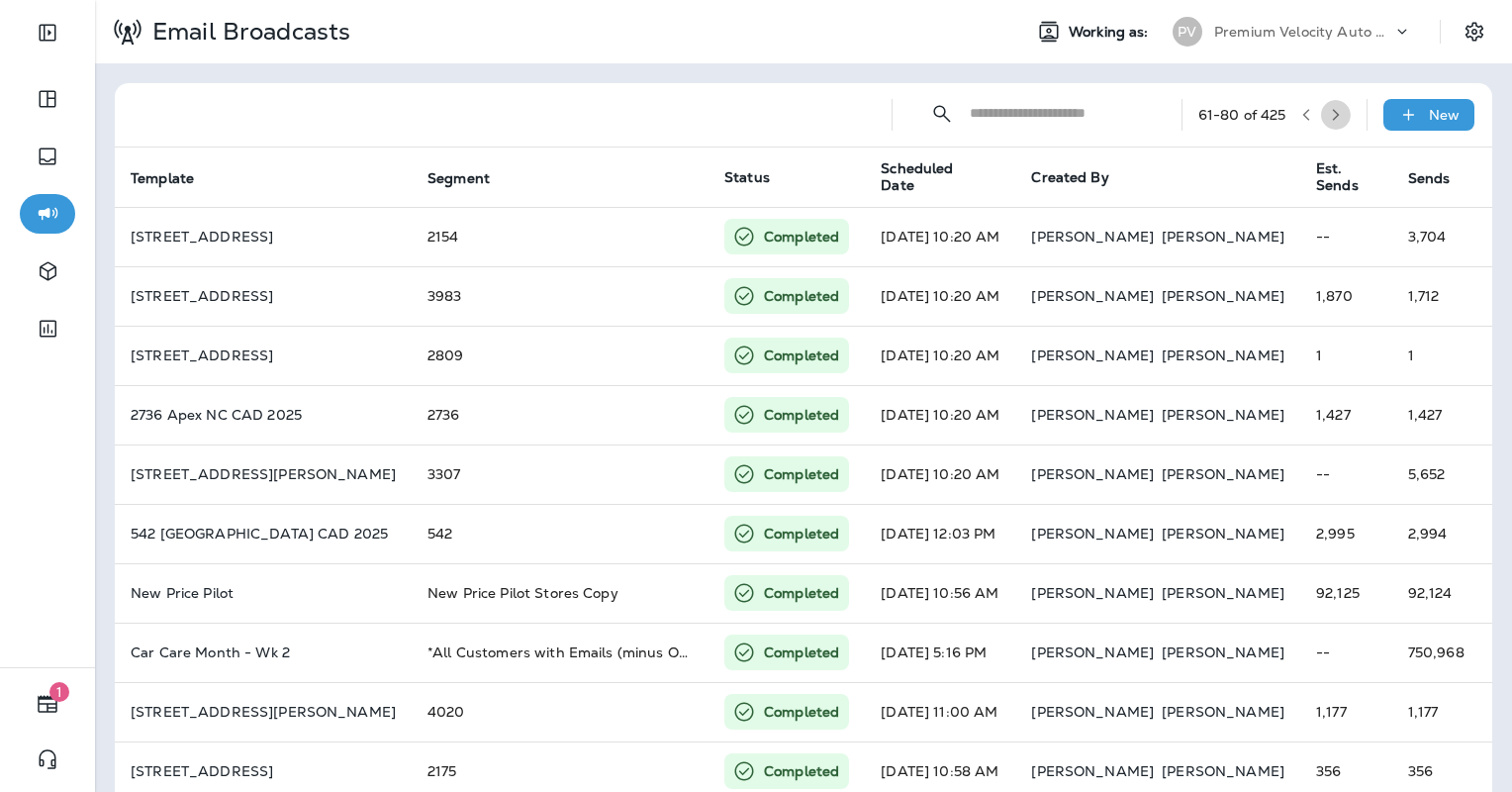 click 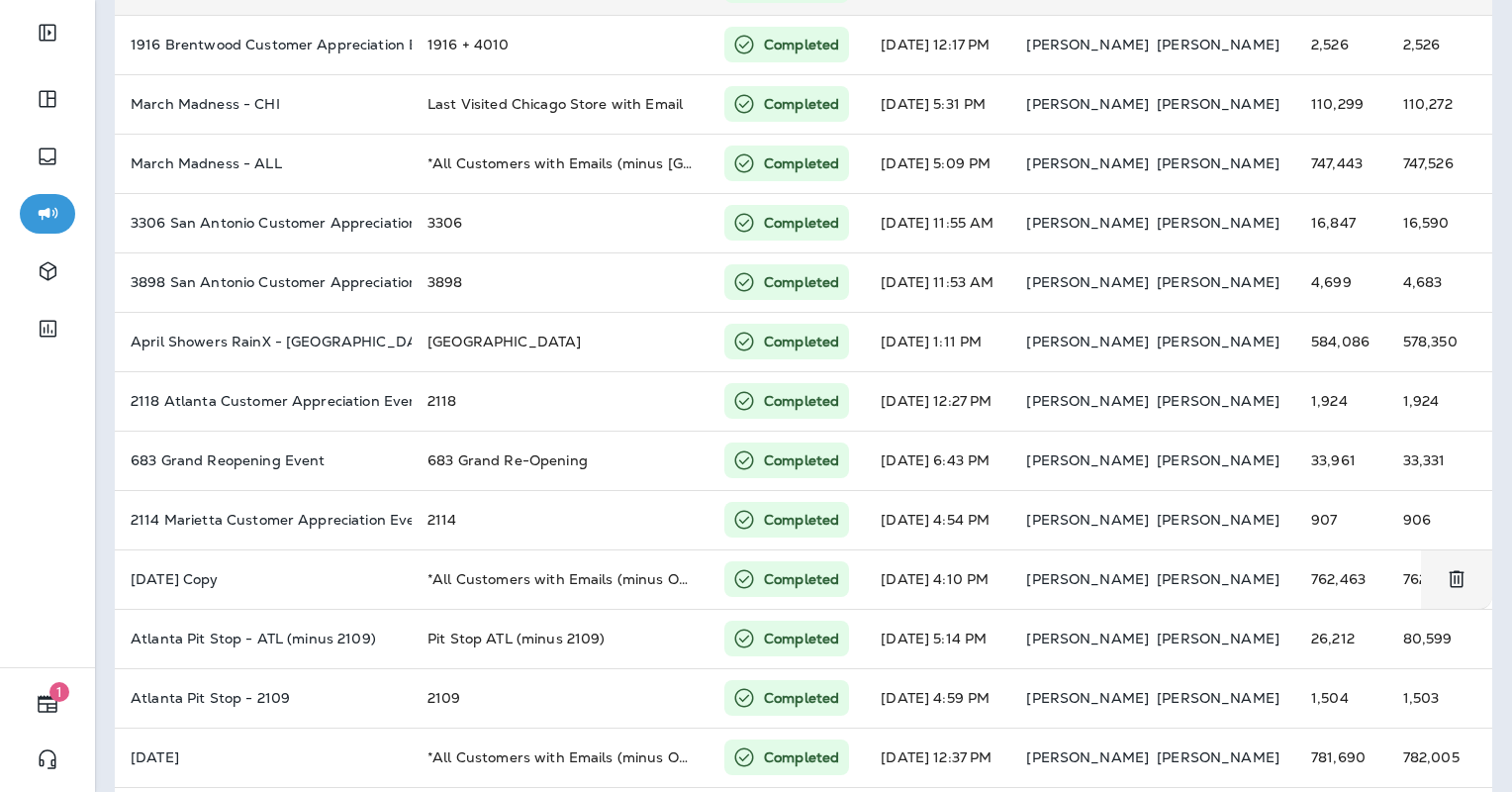 scroll, scrollTop: 638, scrollLeft: 0, axis: vertical 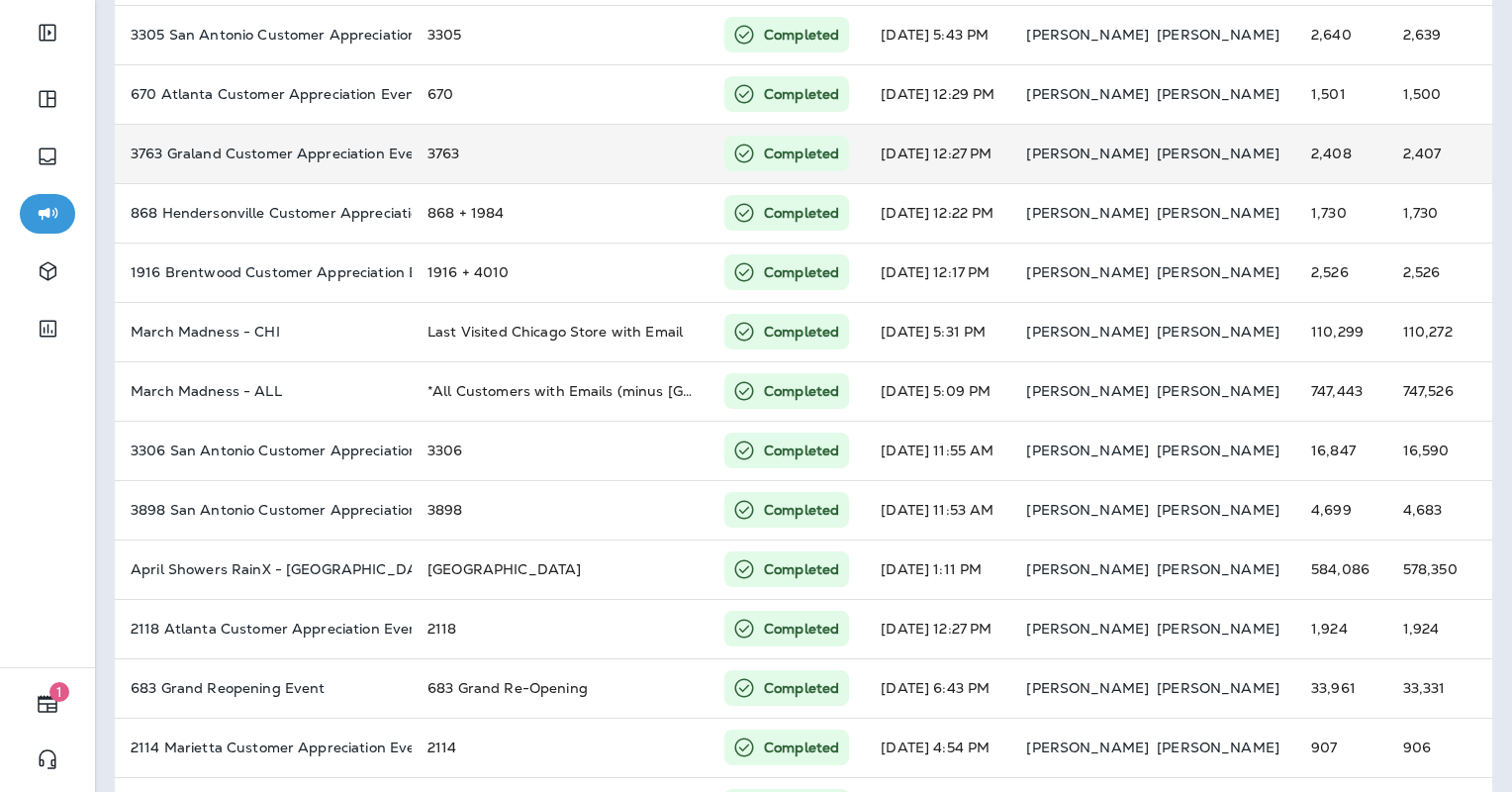 type 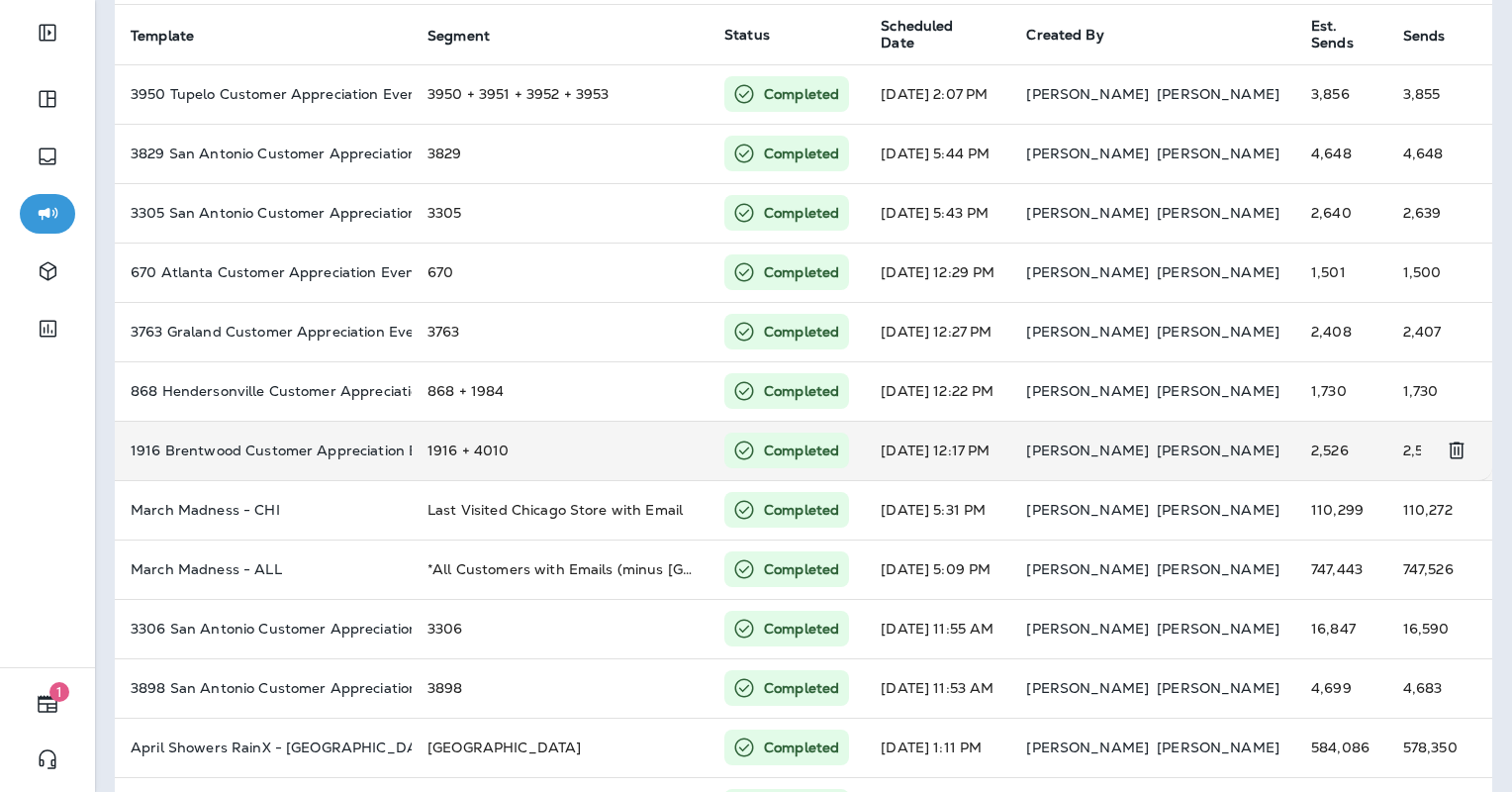 scroll, scrollTop: 0, scrollLeft: 0, axis: both 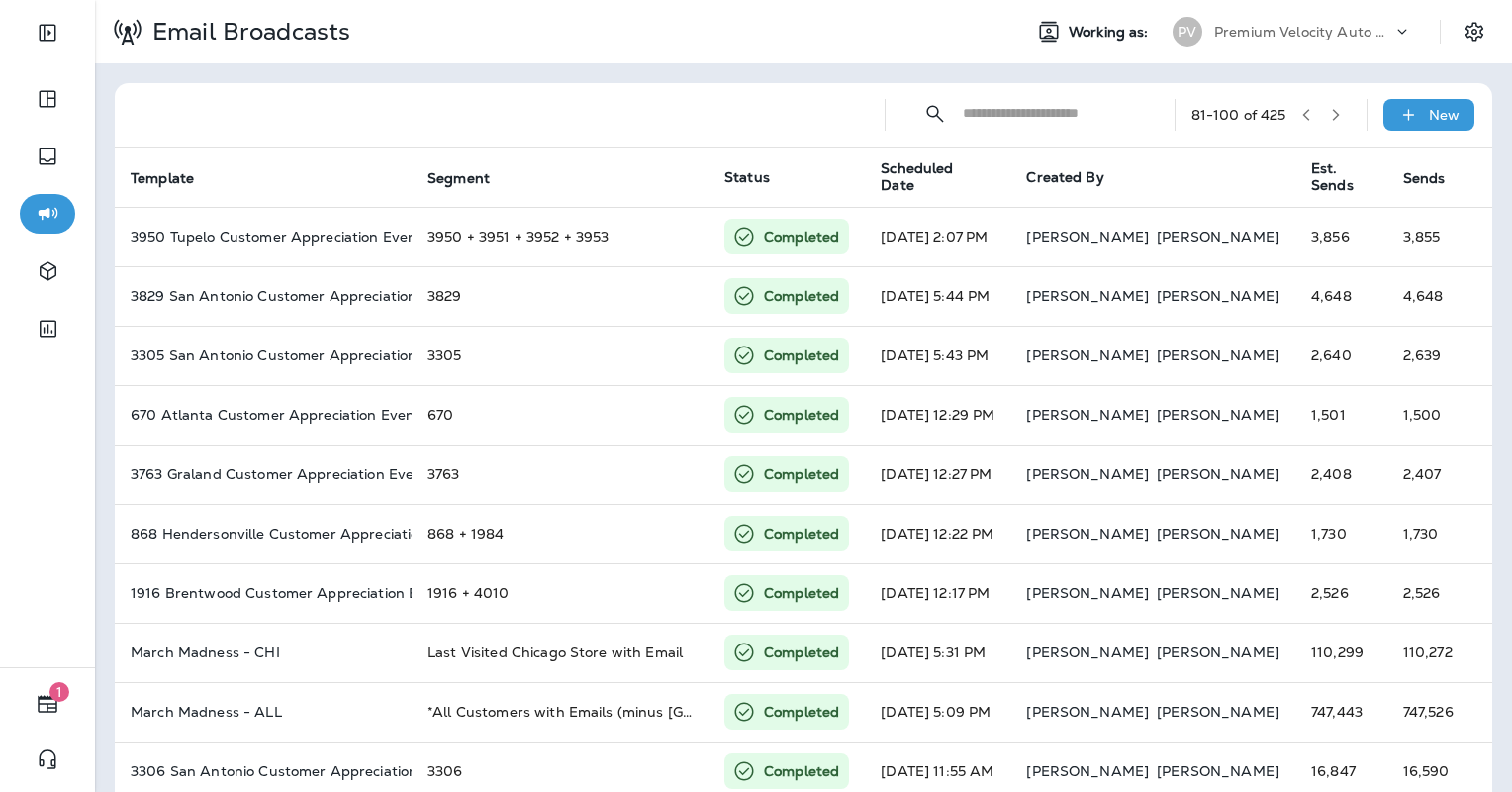 click at bounding box center [1306, 115] 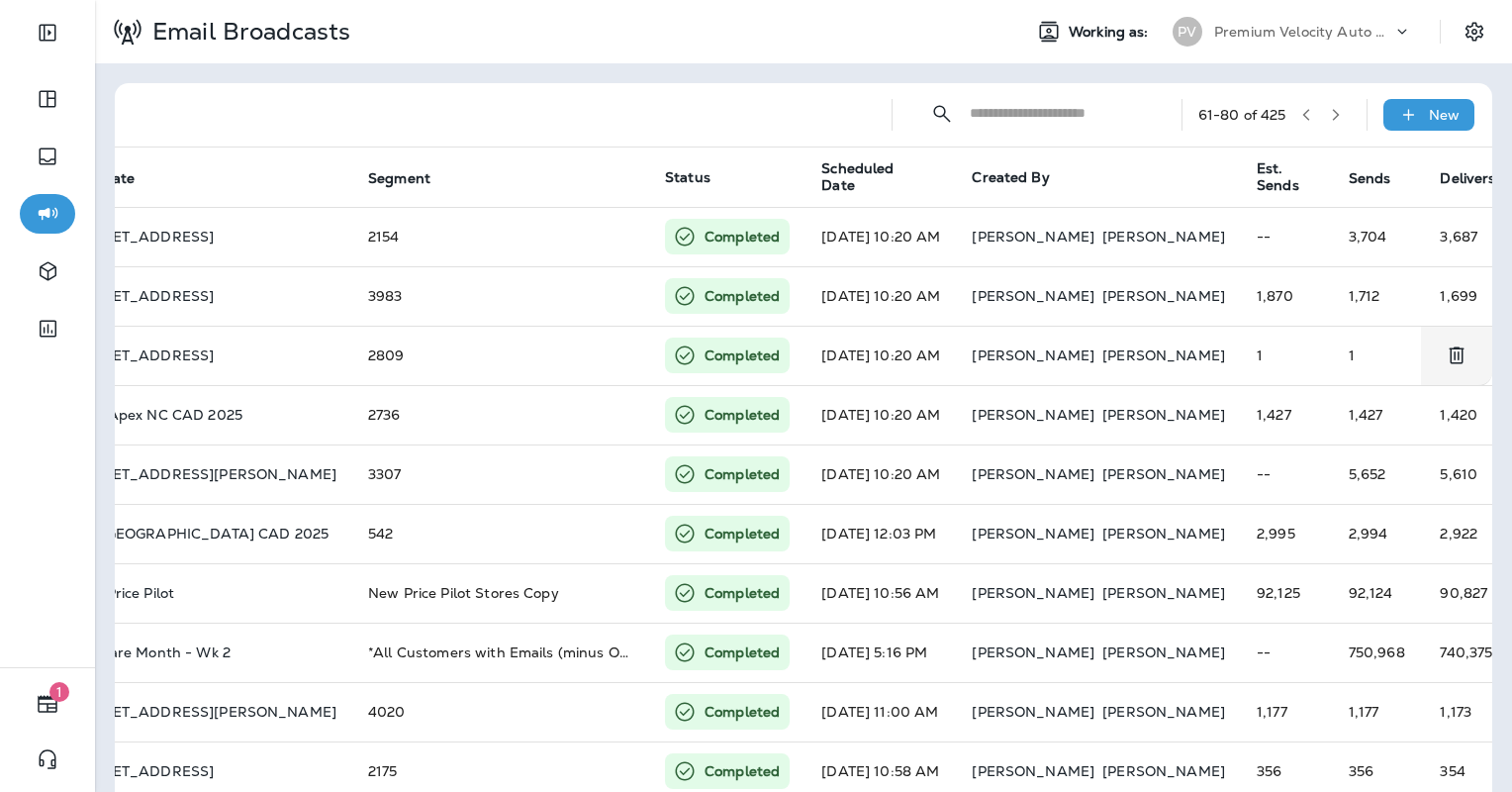 scroll, scrollTop: 0, scrollLeft: 0, axis: both 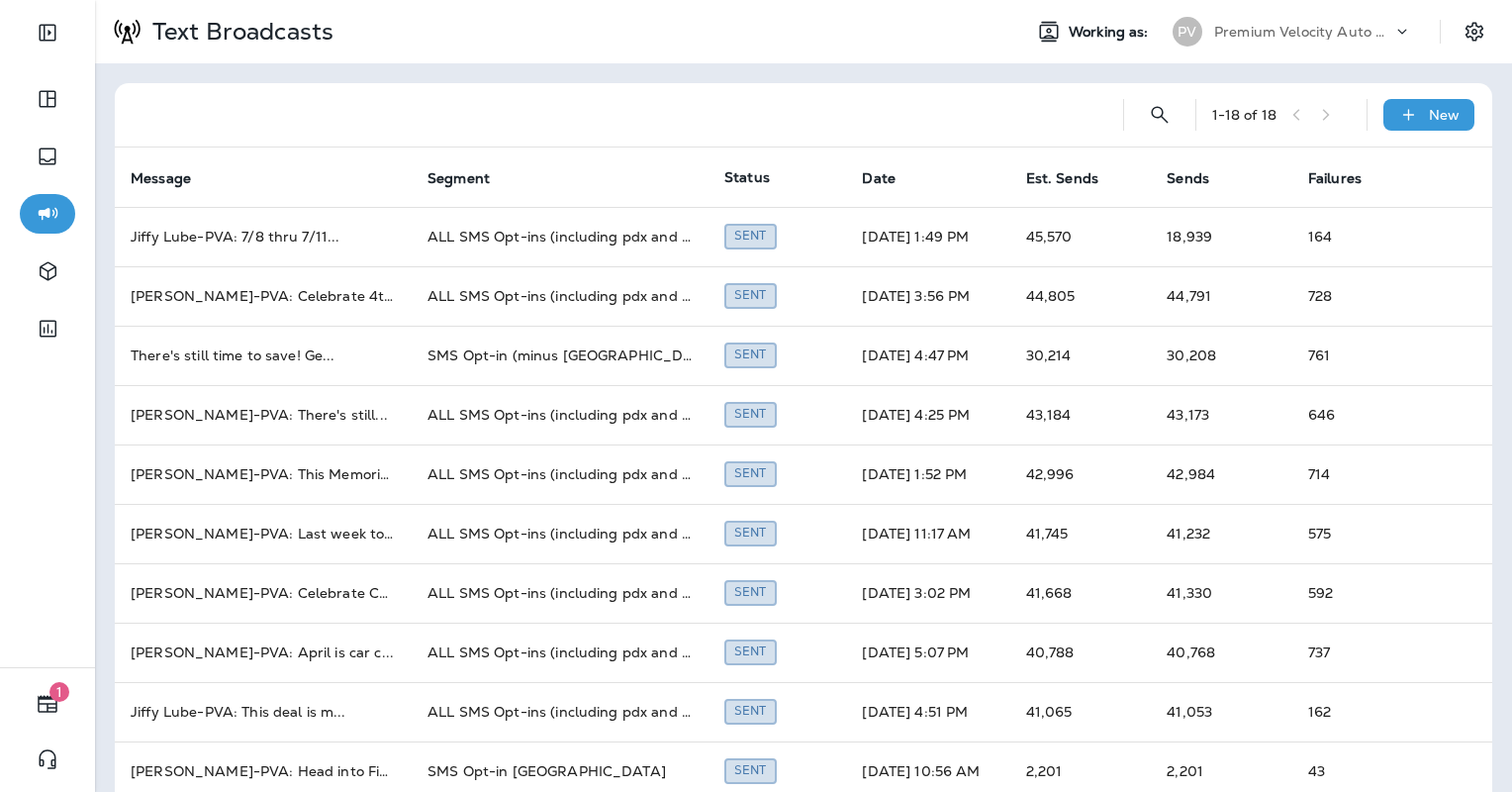 click on "1  -  18   of 18" at bounding box center [1281, 115] 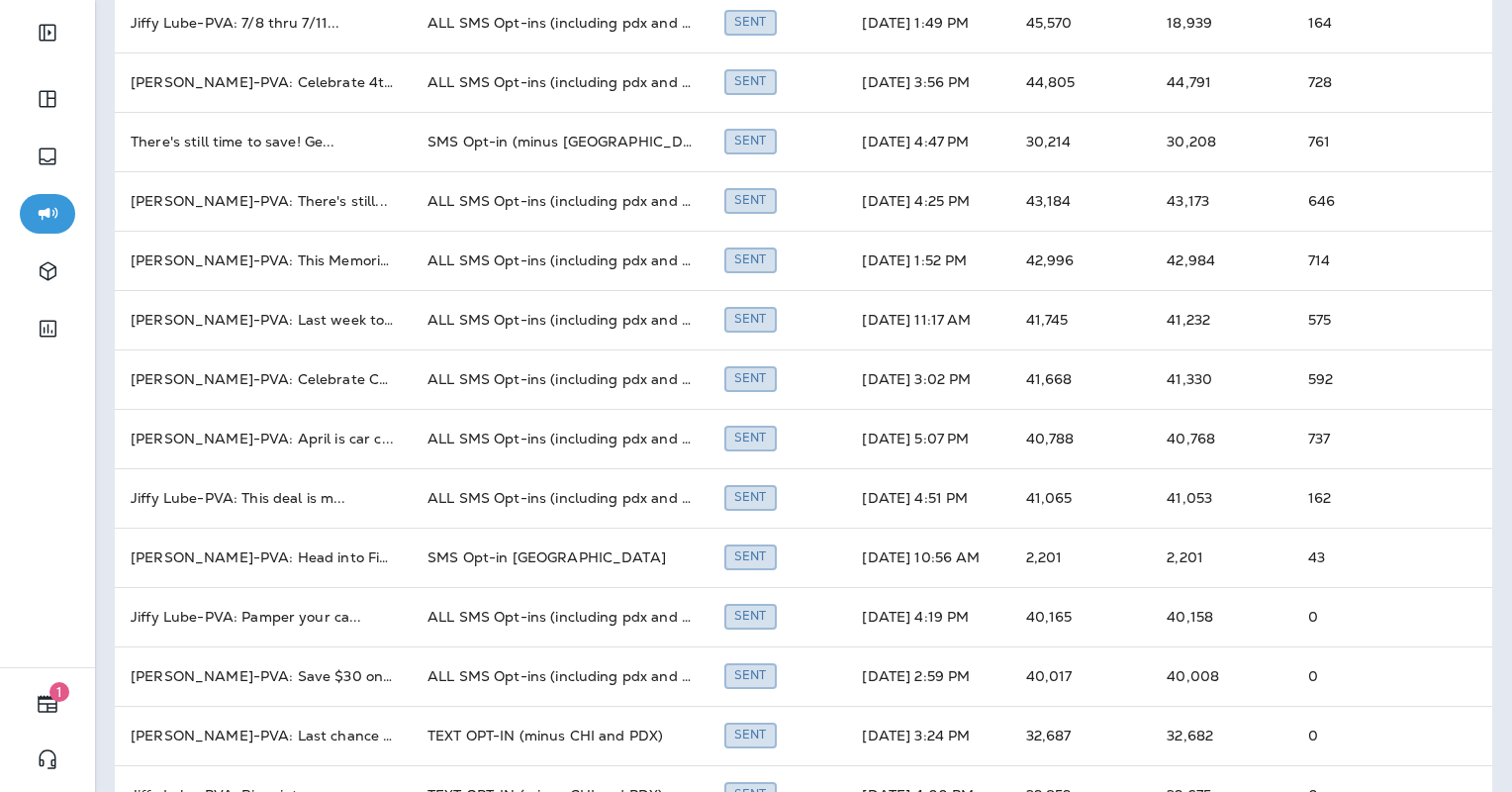 scroll, scrollTop: 0, scrollLeft: 0, axis: both 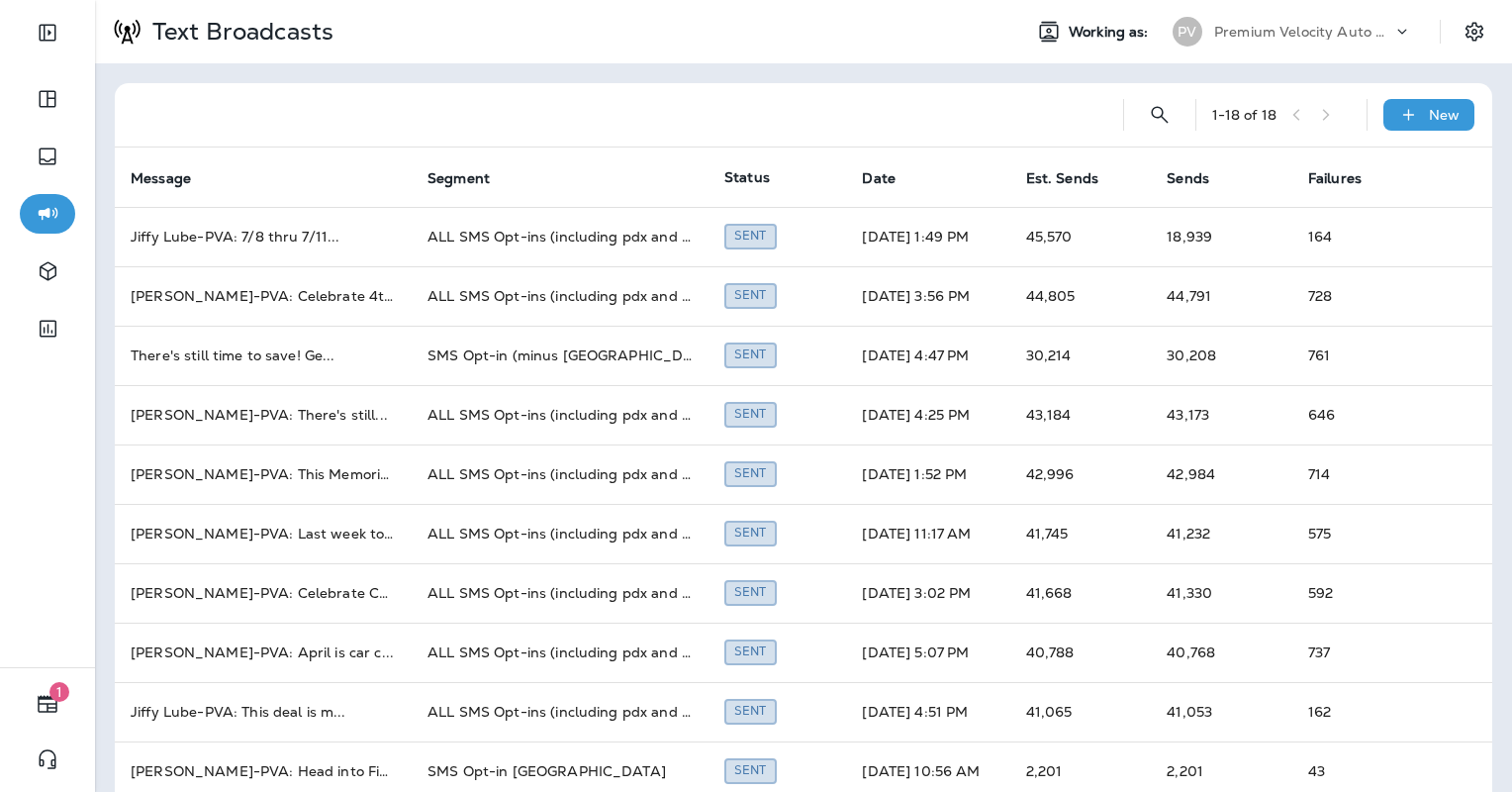 click on "1  -  18   of 18" at bounding box center [1281, 115] 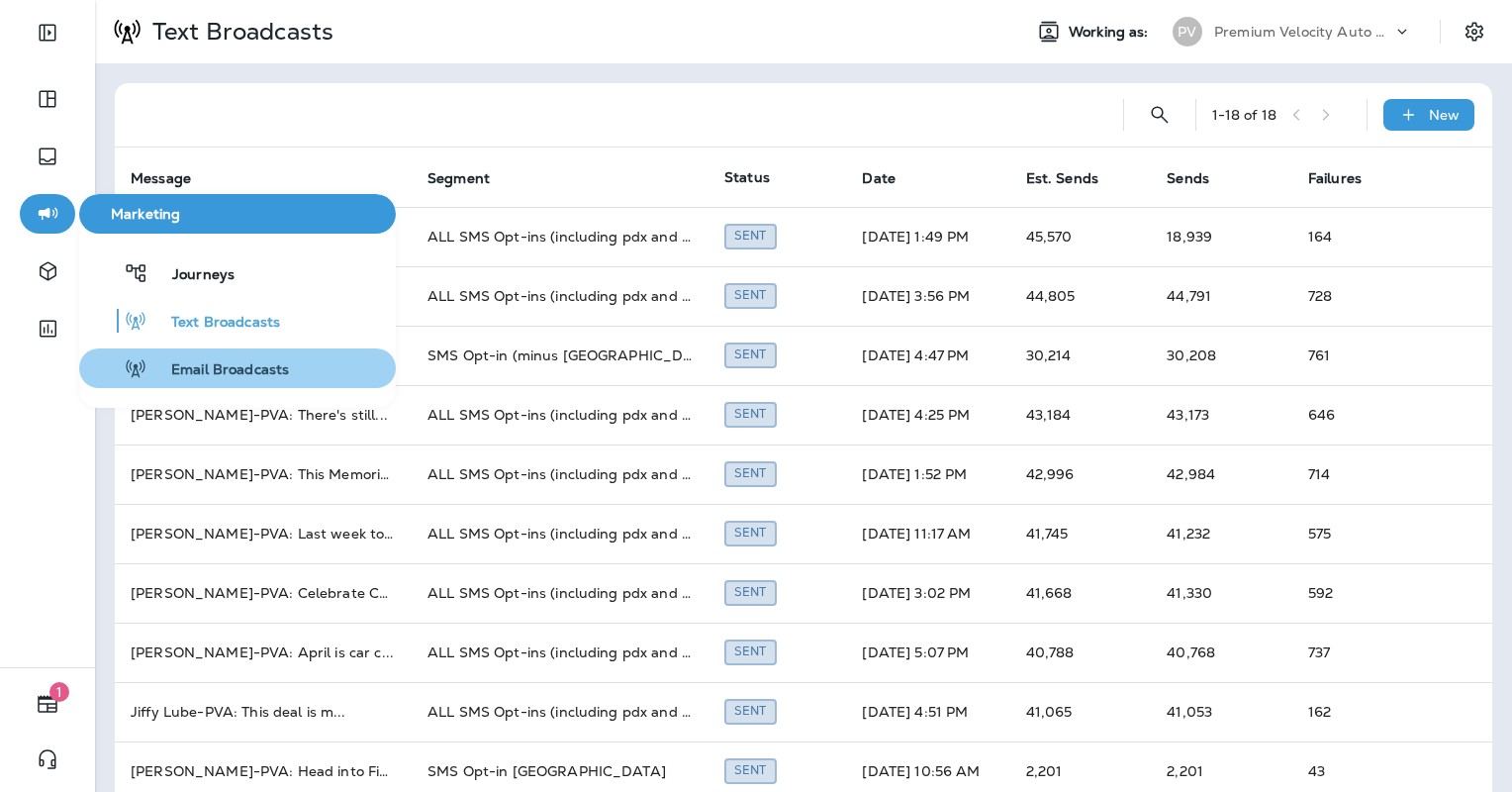 click on "Email Broadcasts" at bounding box center (237, 368) 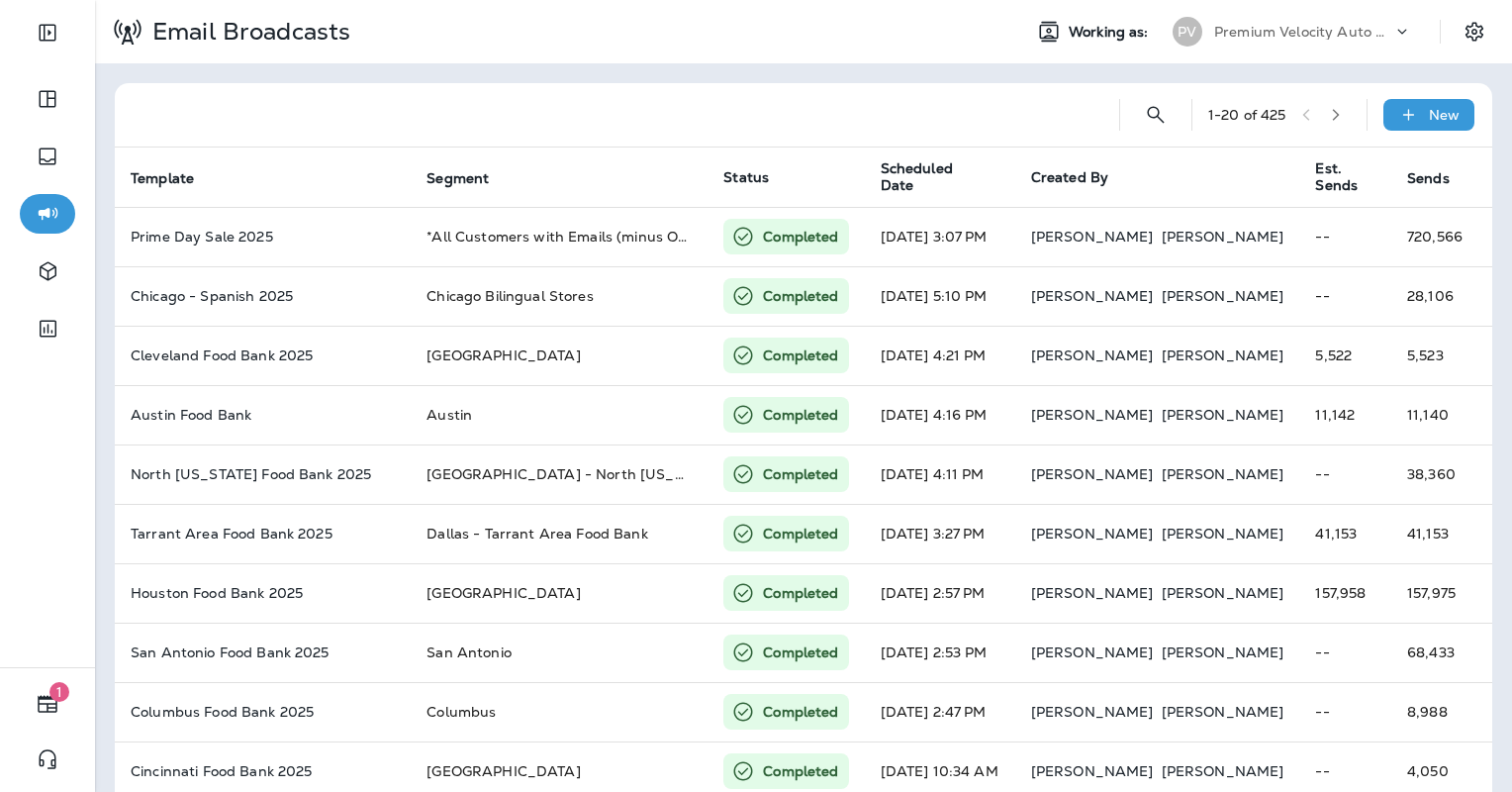 click at bounding box center [1336, 115] 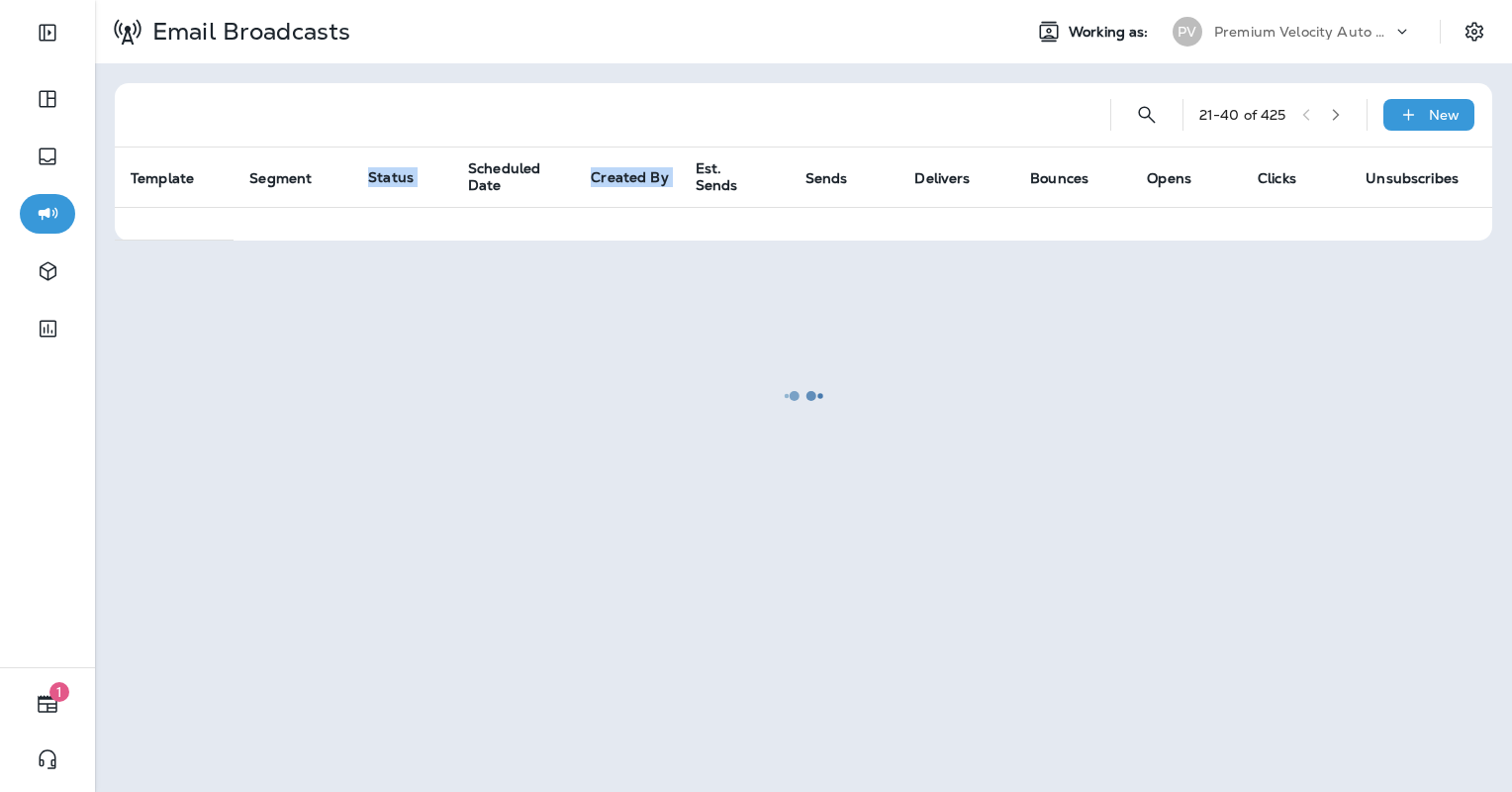 click at bounding box center [803, 396] 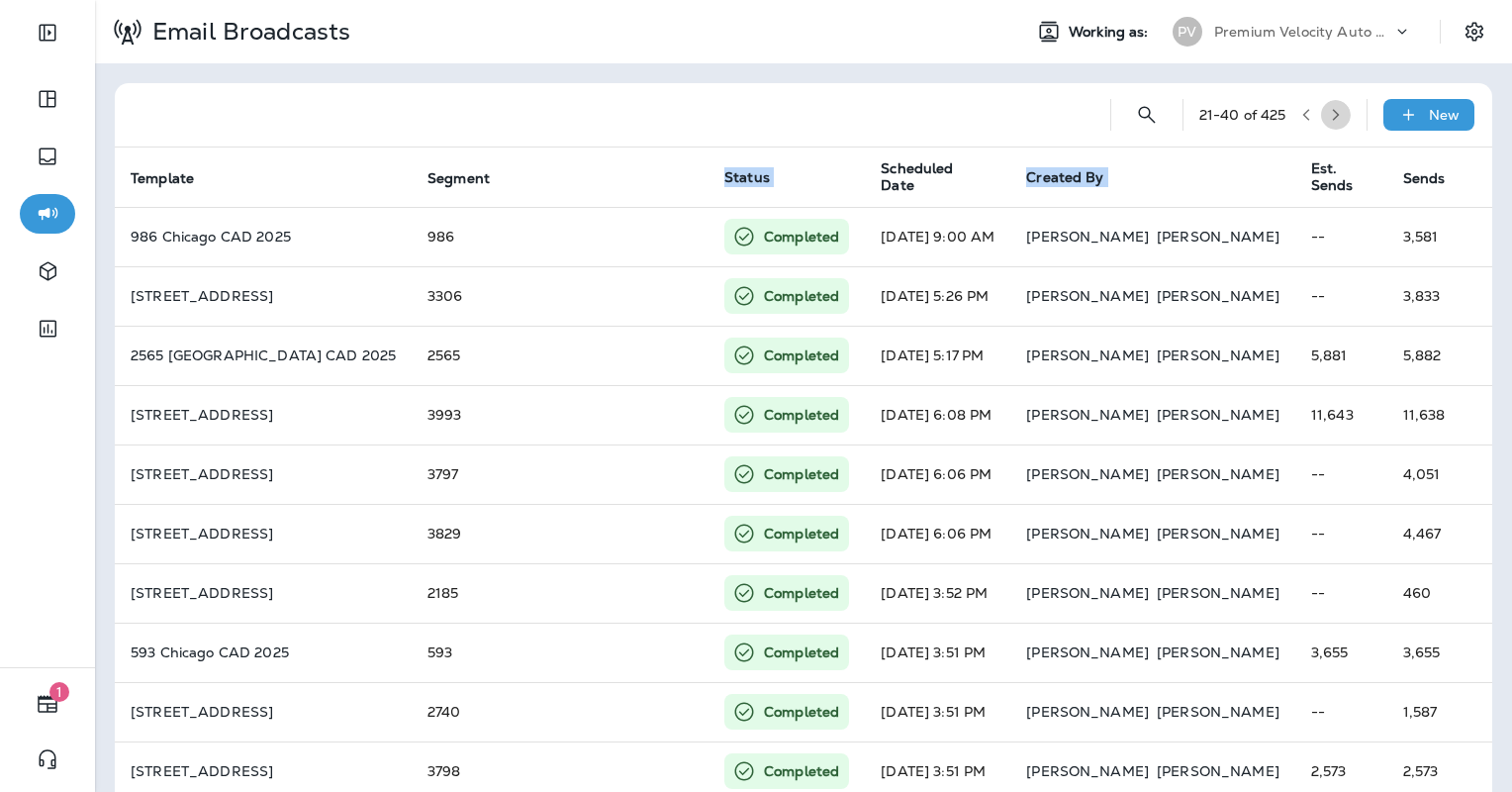 click at bounding box center [1336, 115] 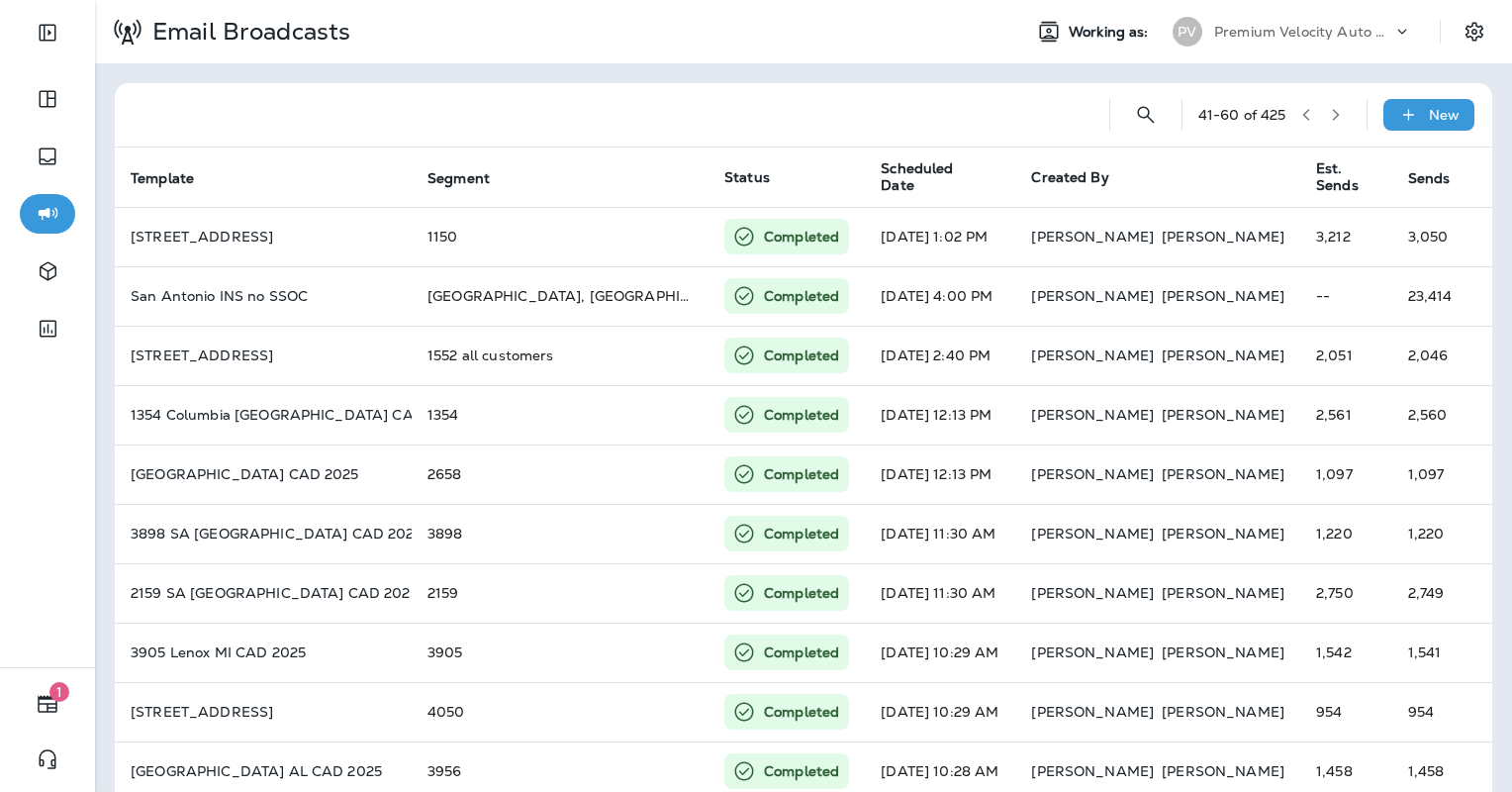 click at bounding box center (612, 115) 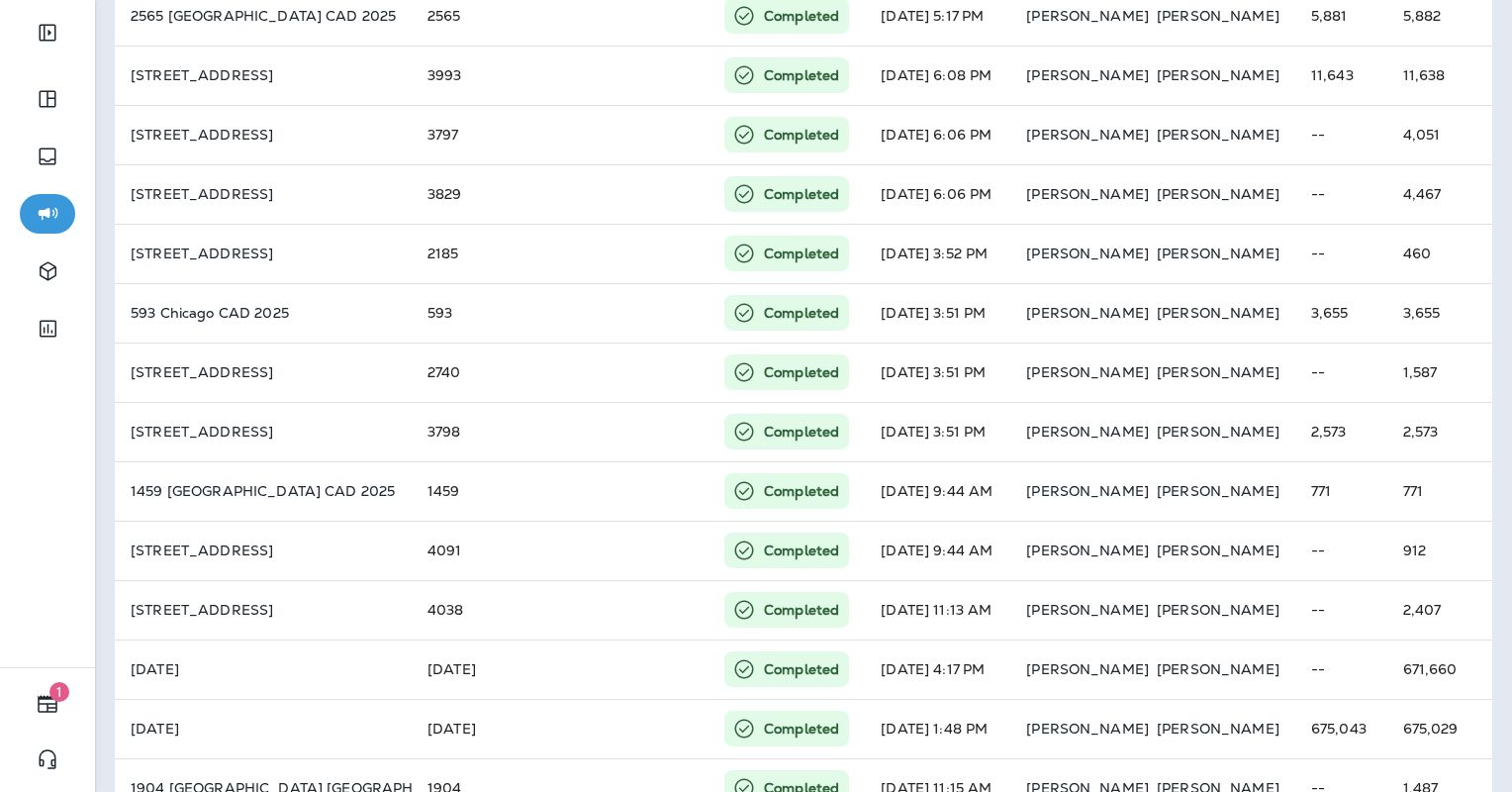 scroll, scrollTop: 638, scrollLeft: 0, axis: vertical 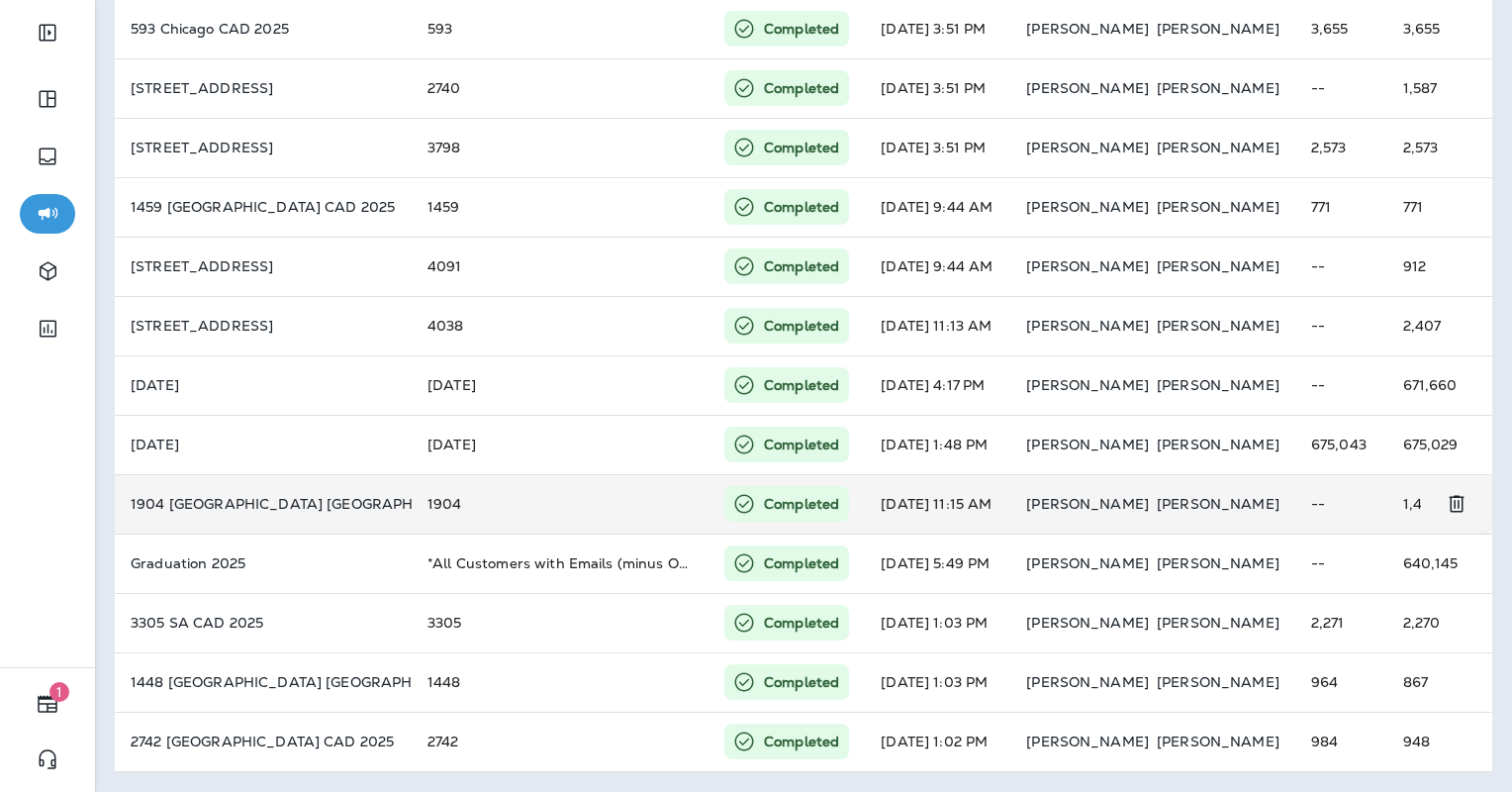 type 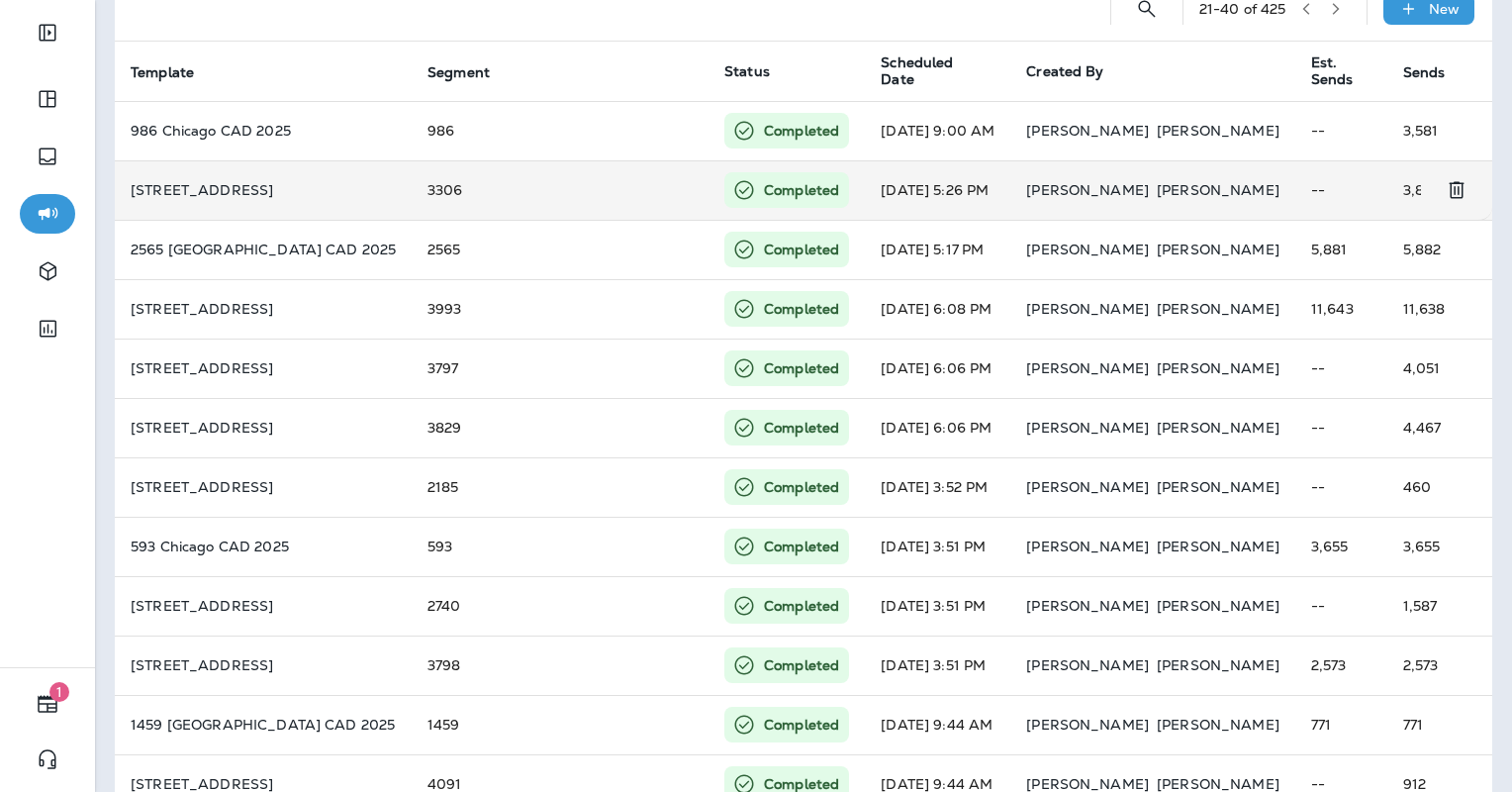 scroll, scrollTop: 0, scrollLeft: 0, axis: both 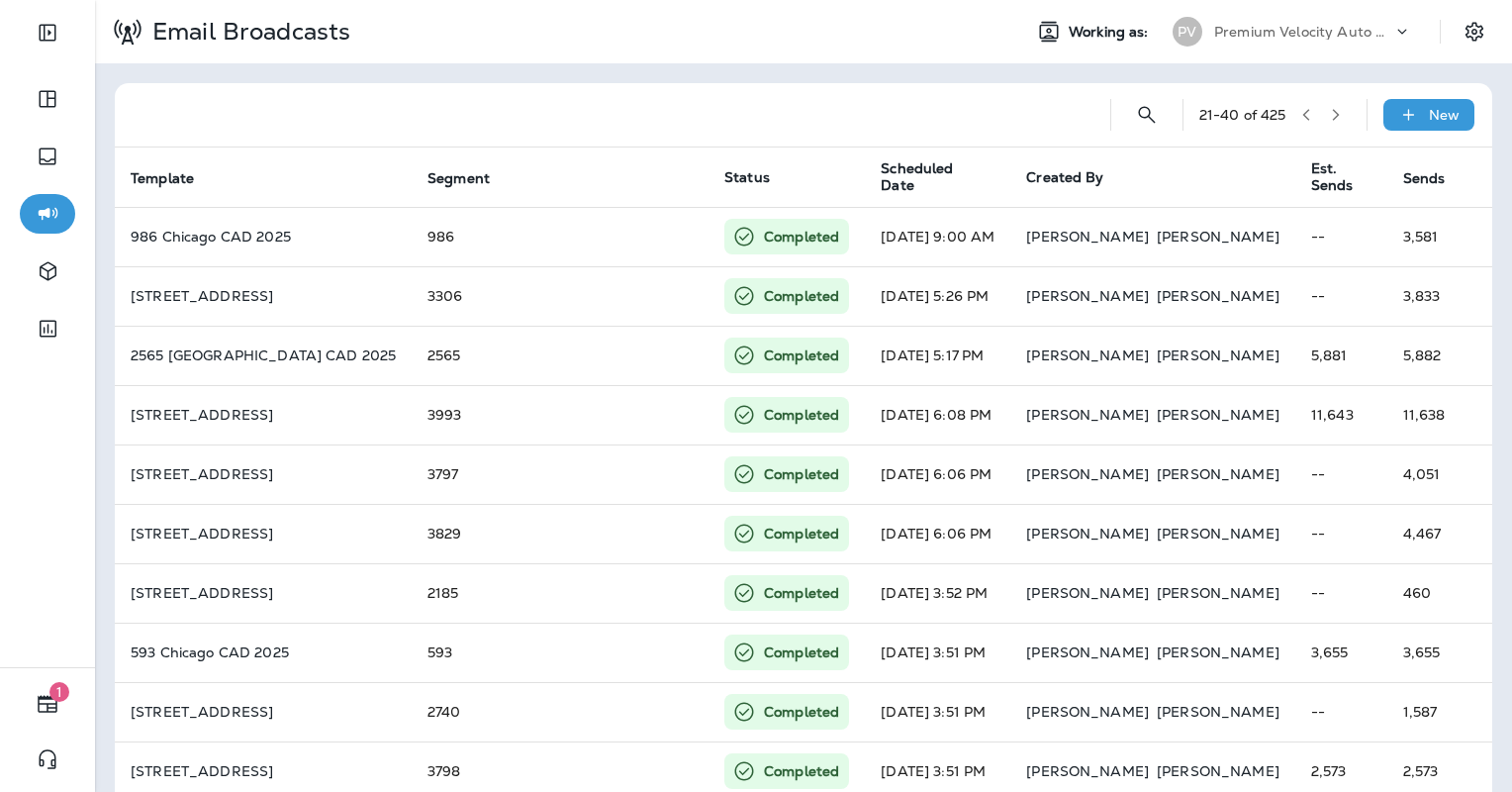 click 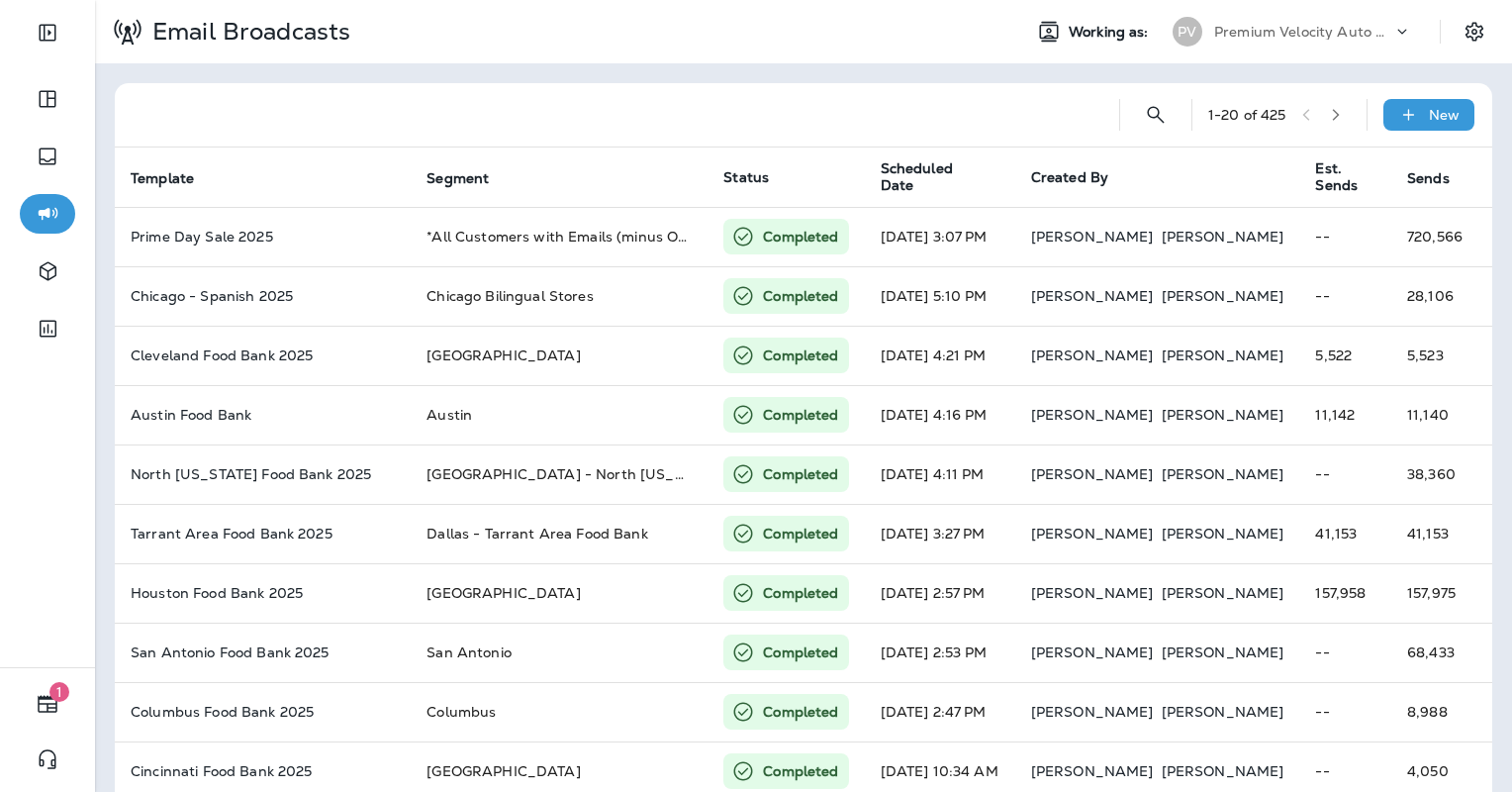 scroll, scrollTop: 0, scrollLeft: 0, axis: both 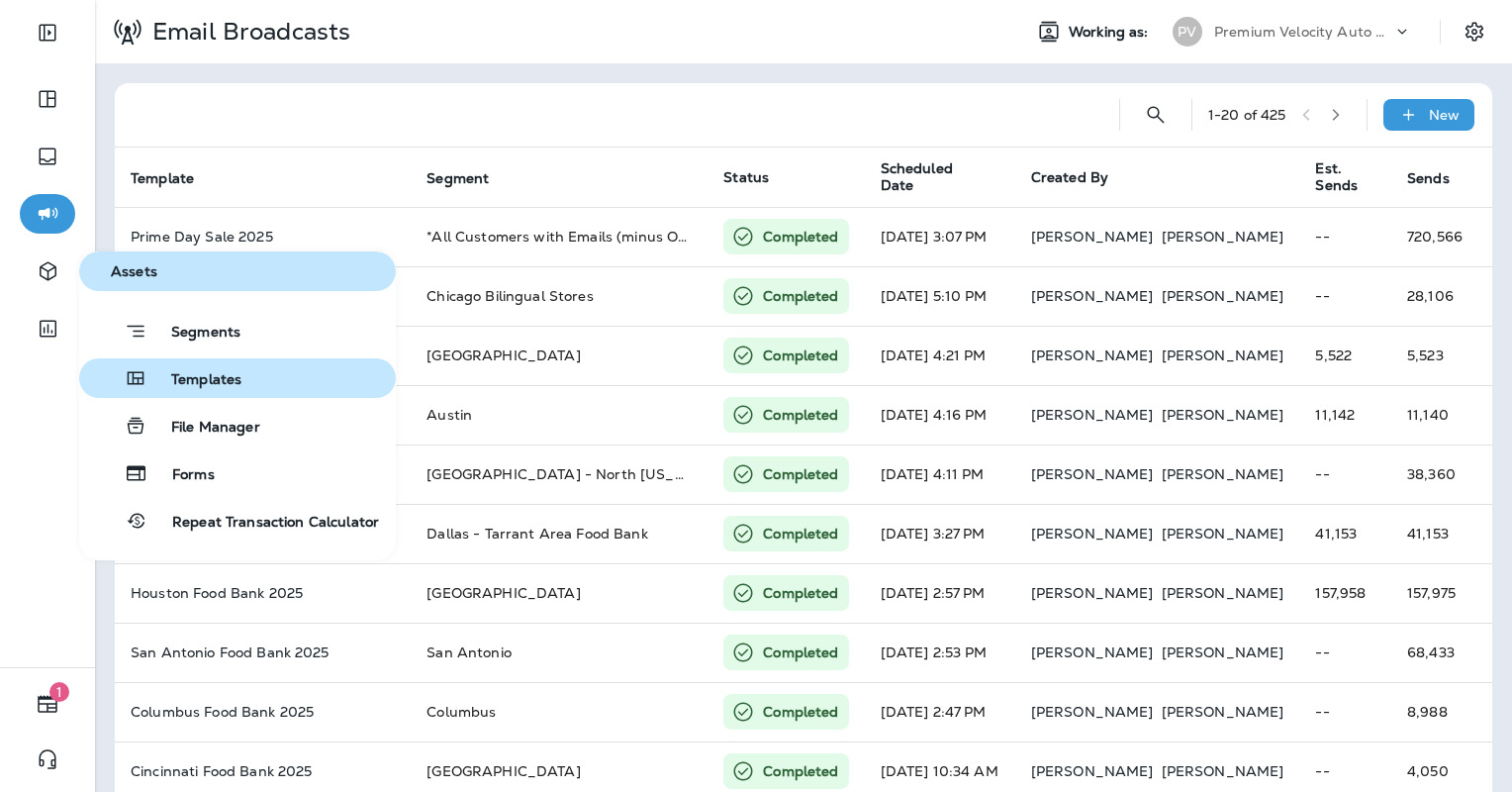 click on "Templates" at bounding box center [237, 378] 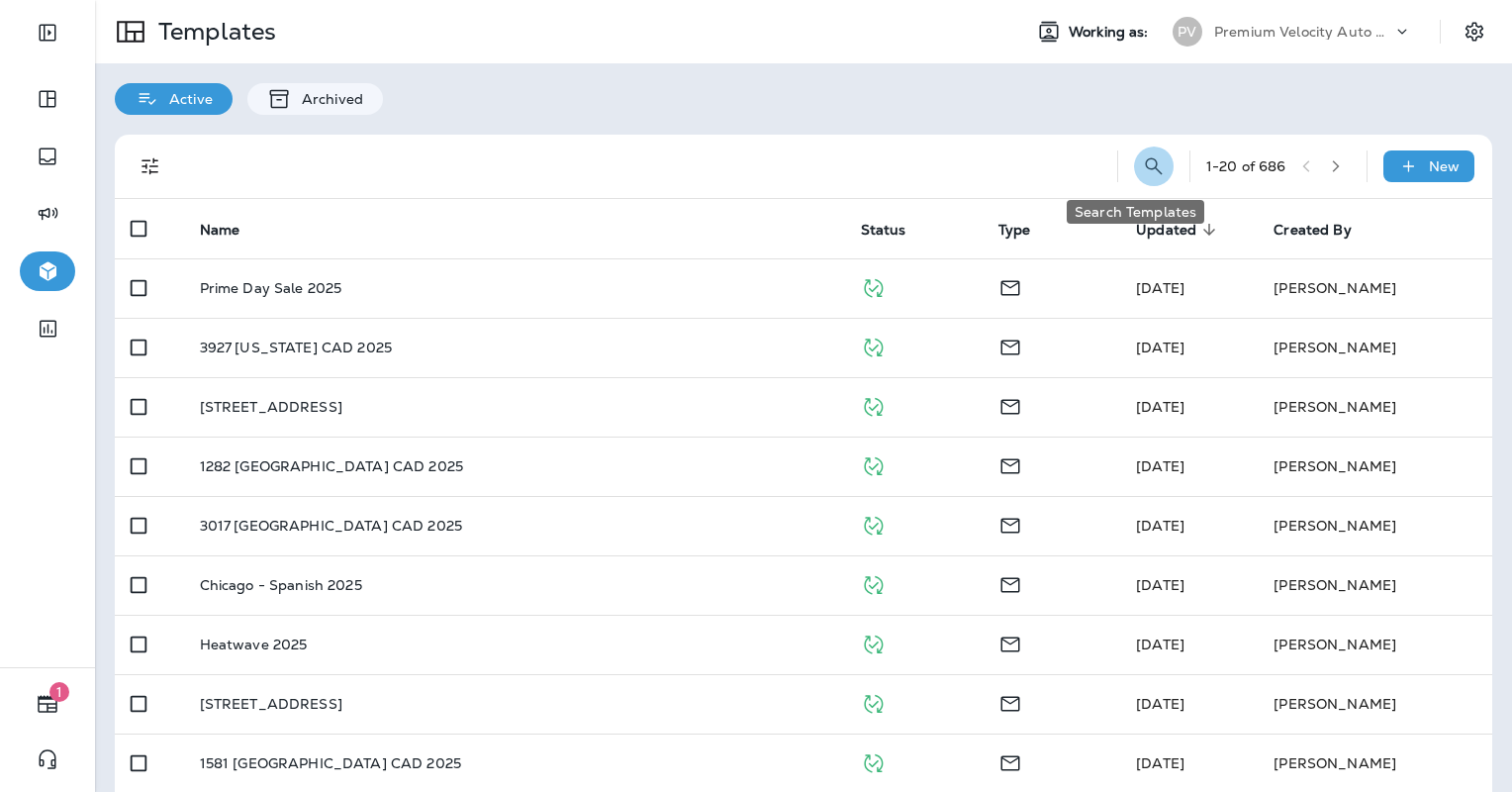click 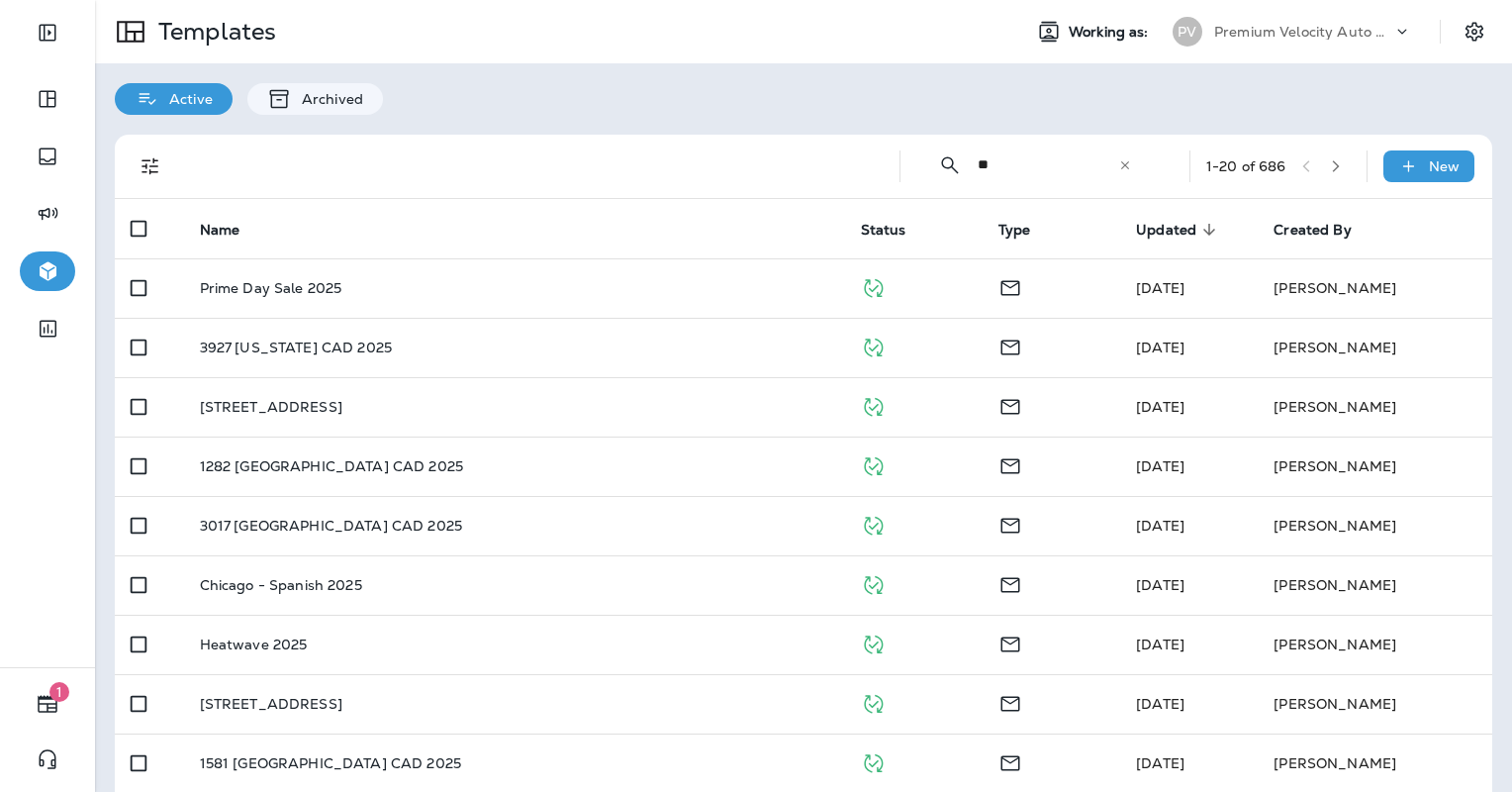 type on "*" 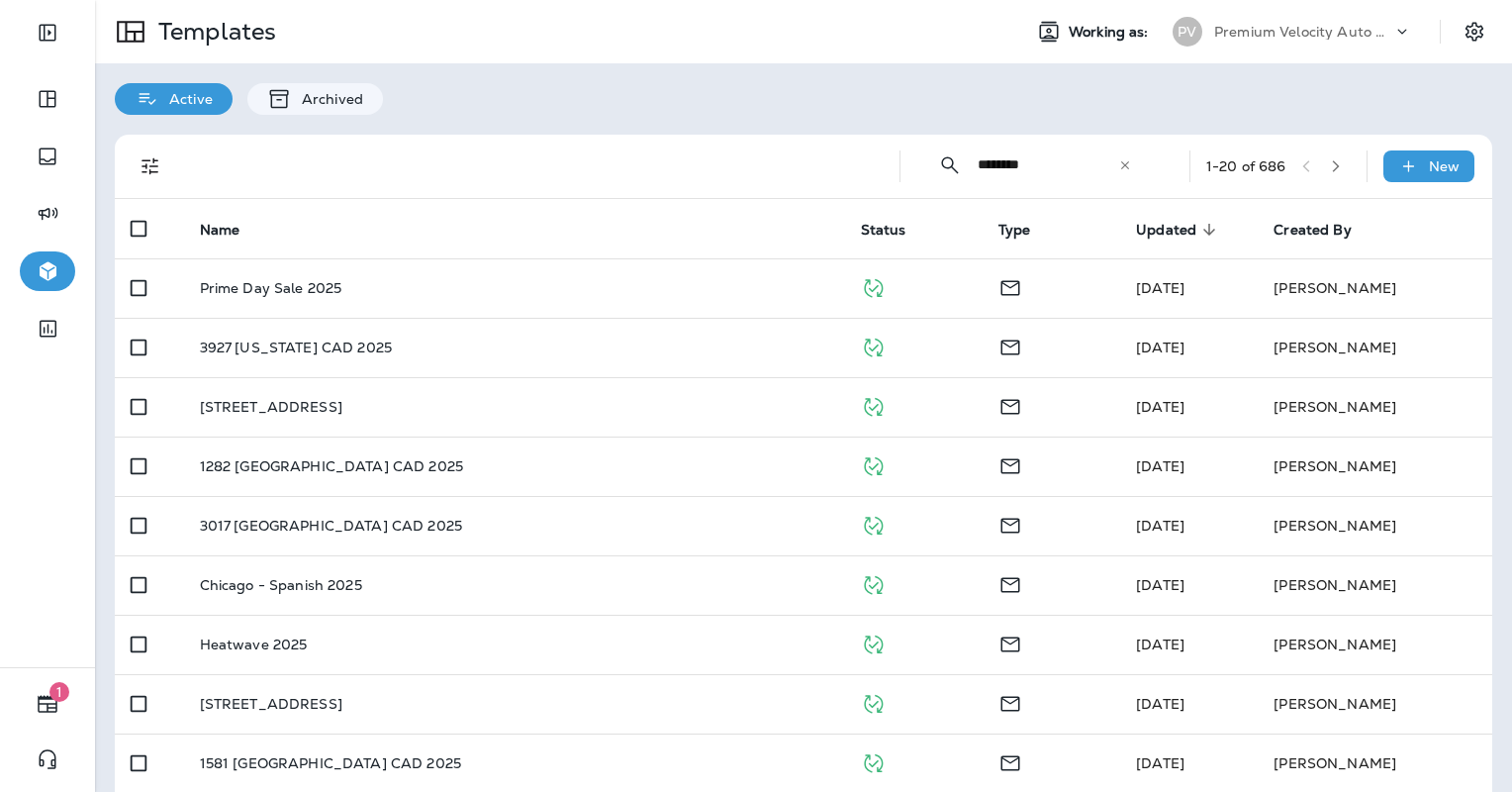 type on "********" 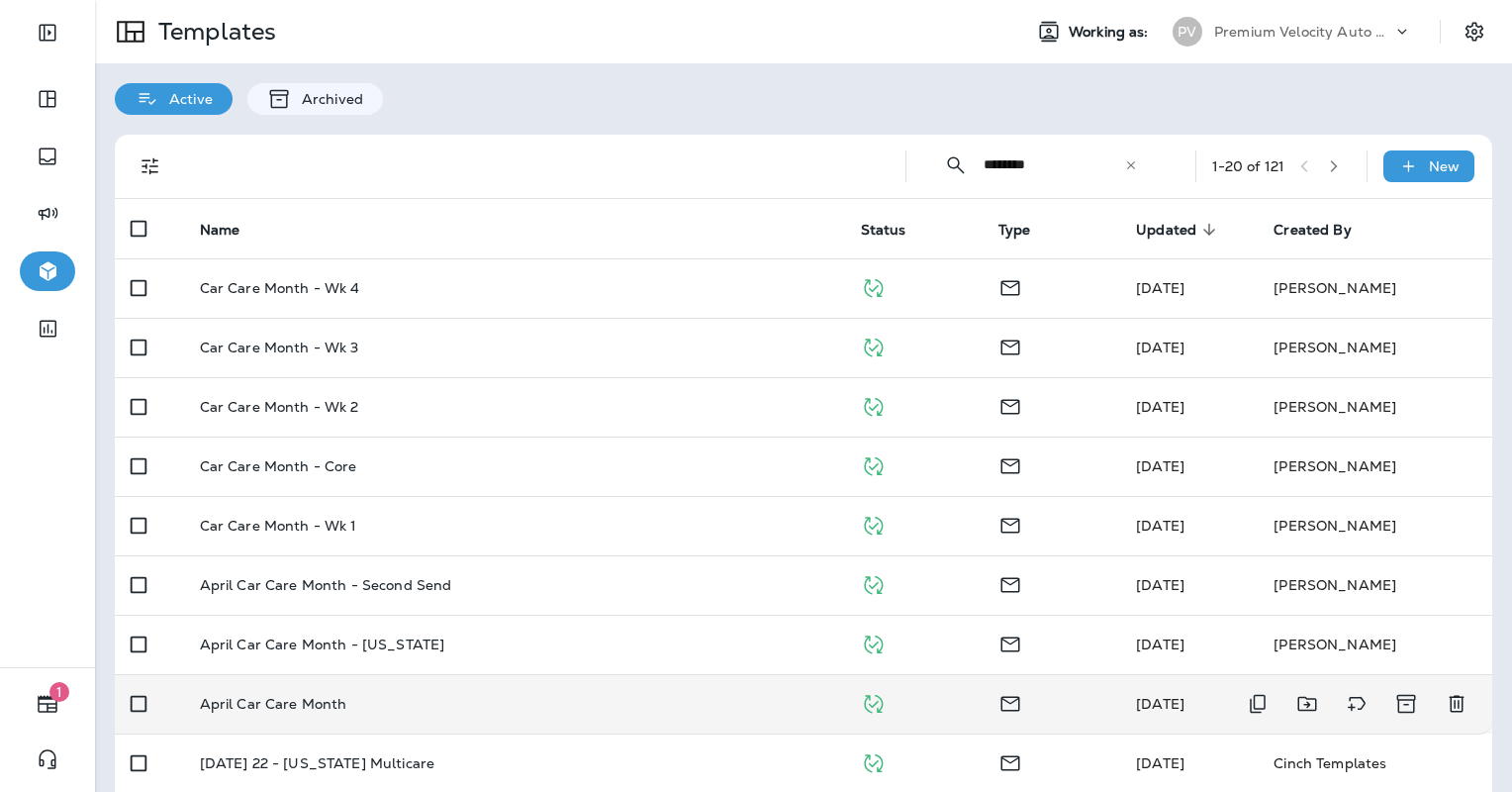click on "April Car Care Month" at bounding box center (515, 704) 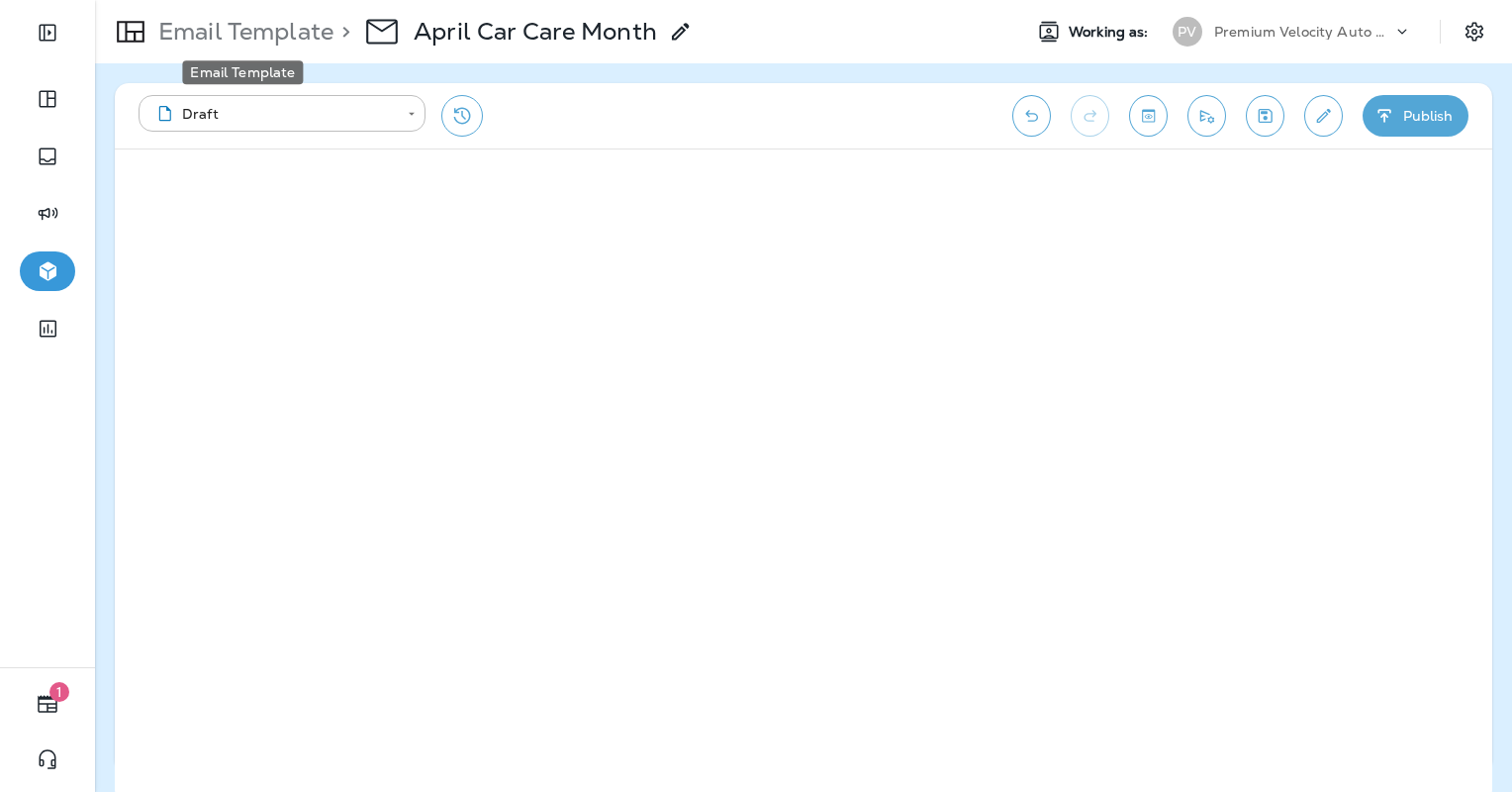 click on "Email Template" at bounding box center [241, 32] 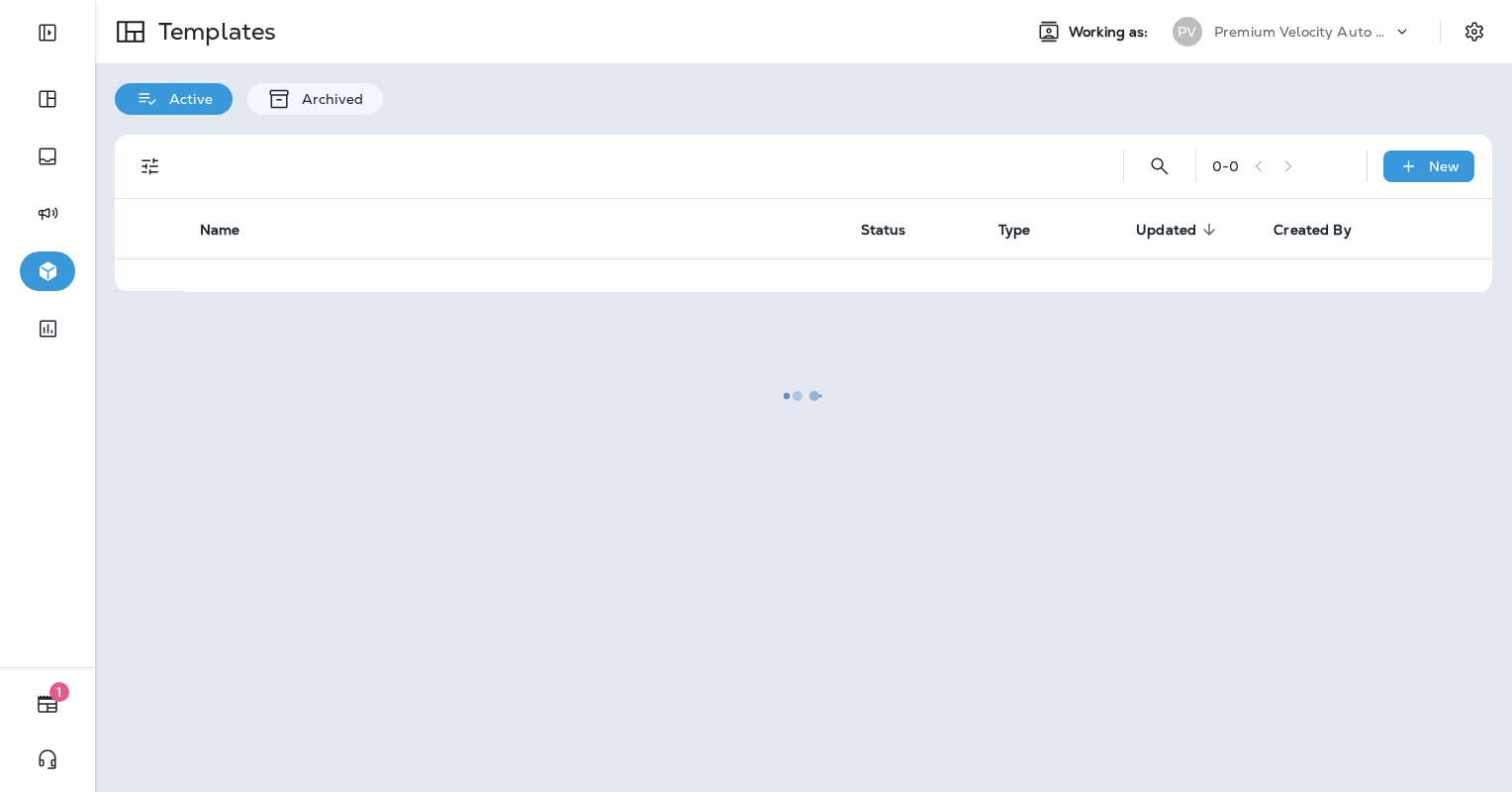 click at bounding box center [803, 396] 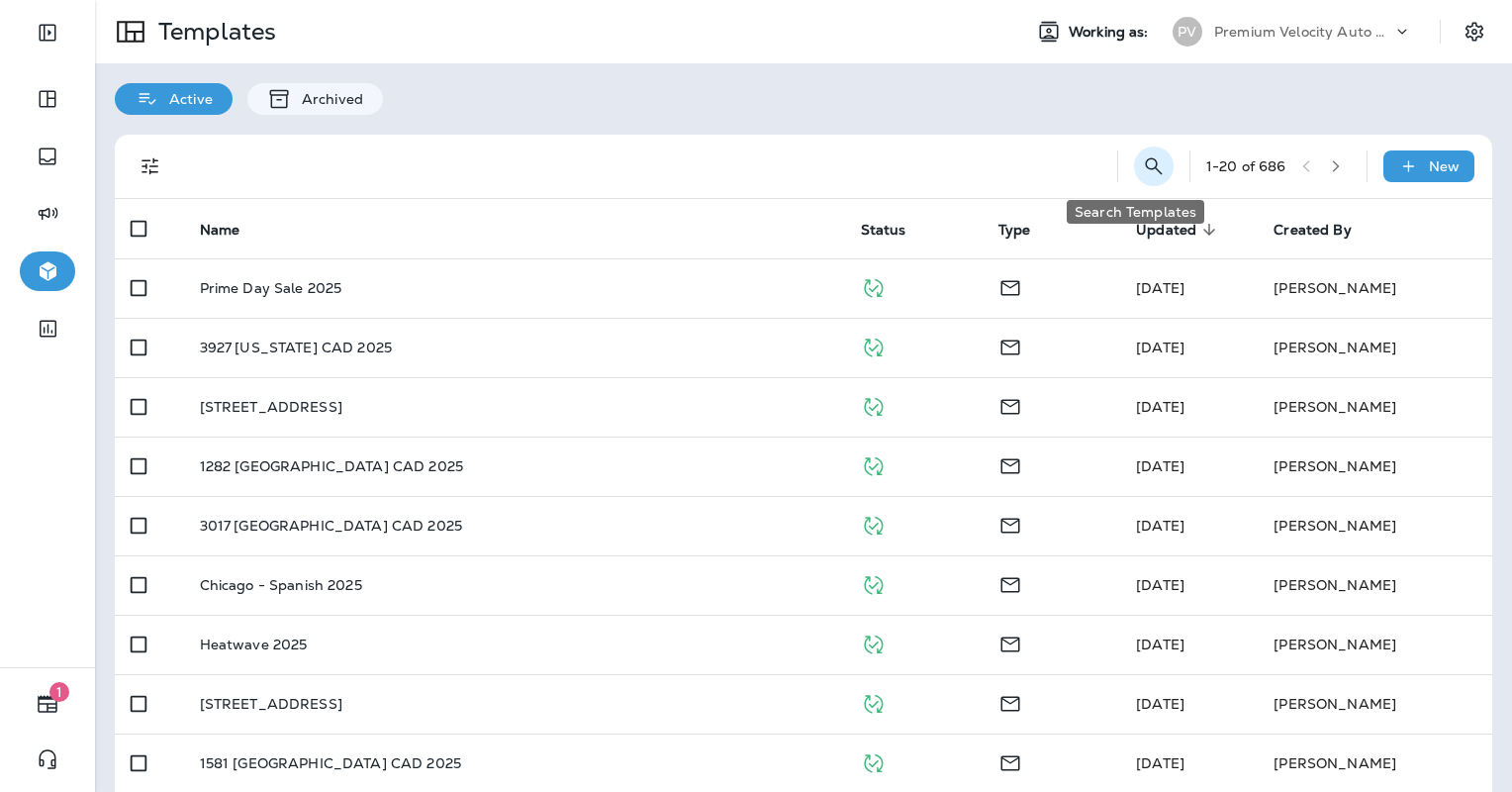 click 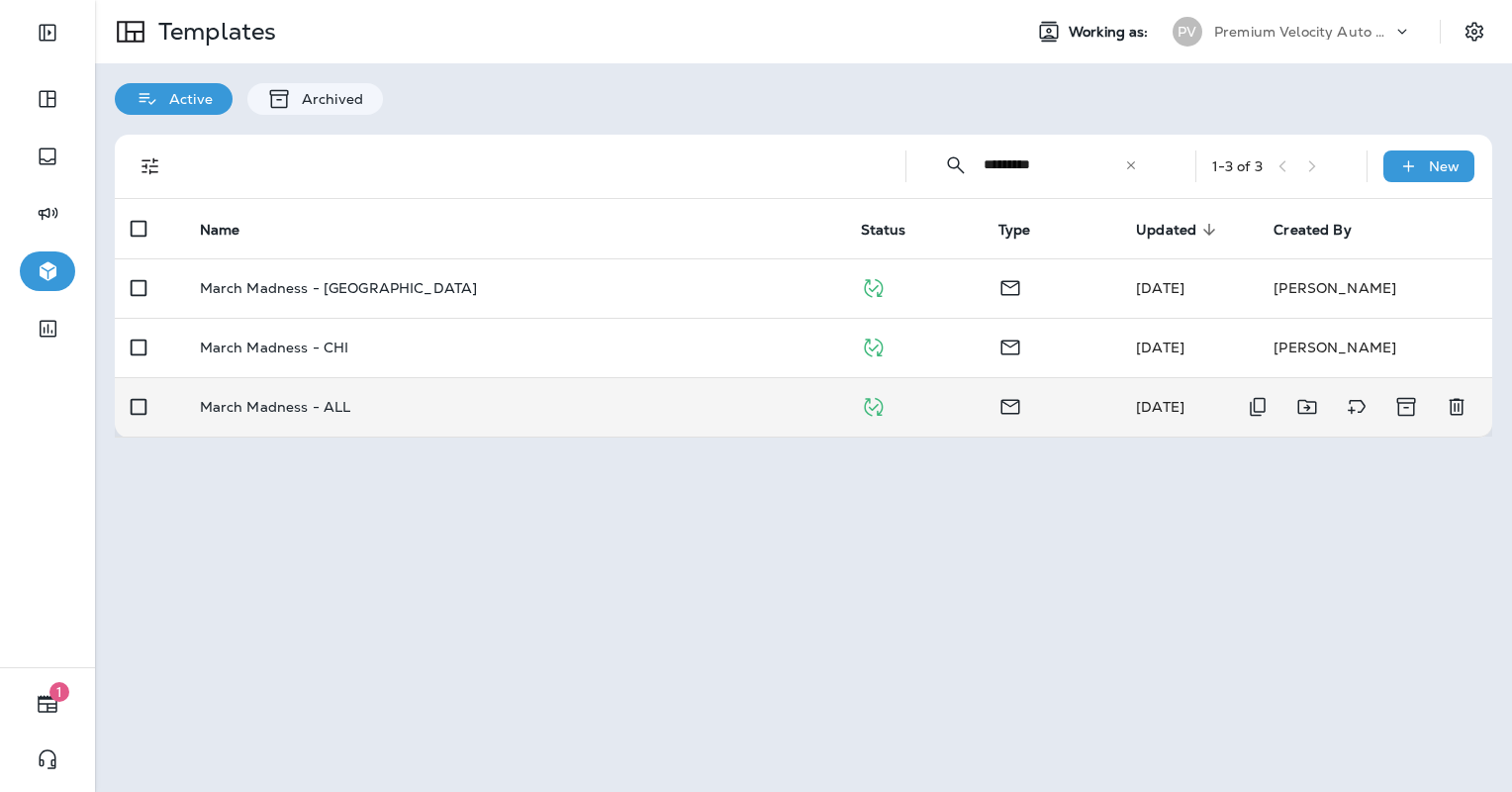 type on "*********" 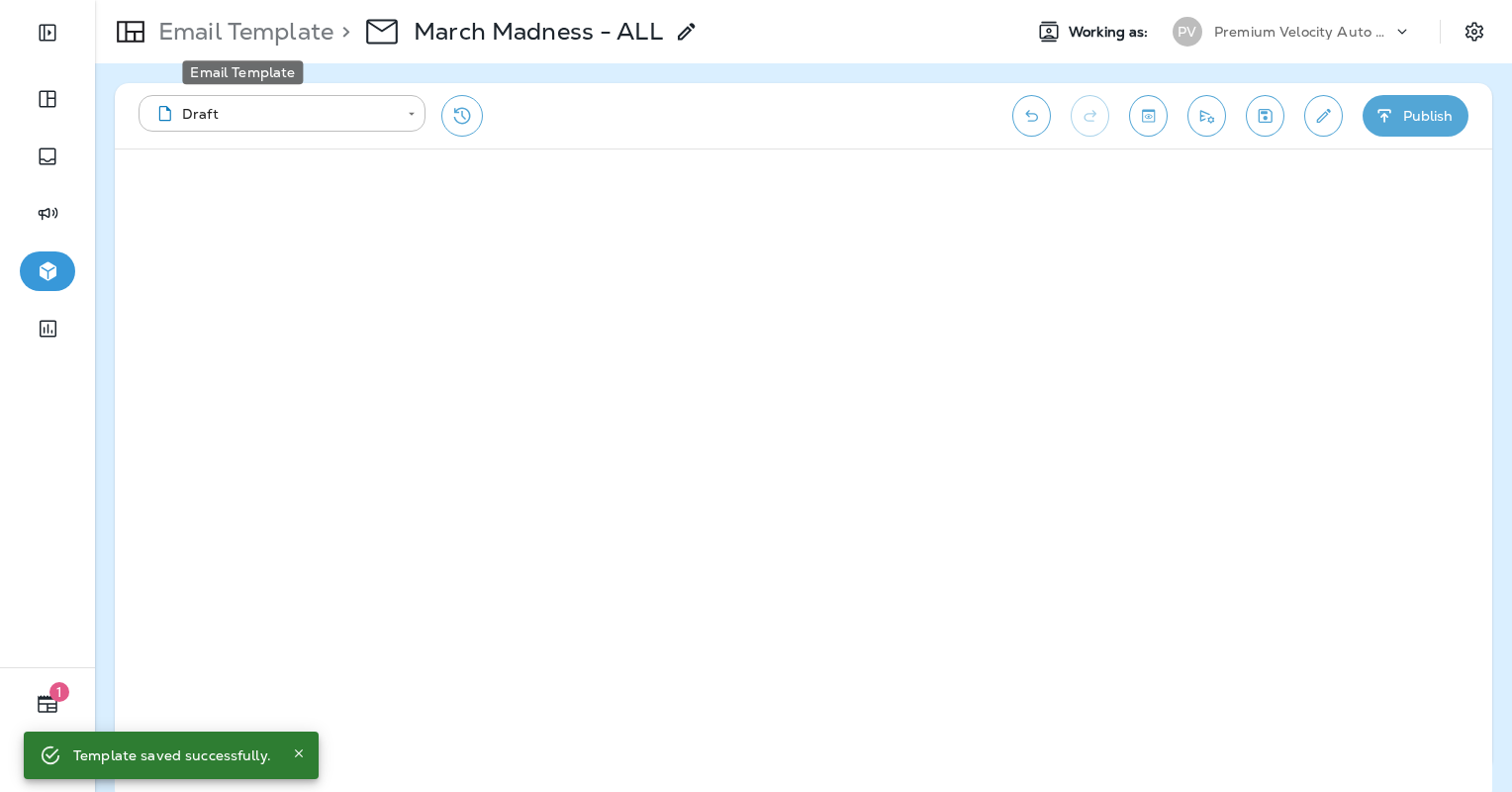 click on "Email Template" at bounding box center [241, 32] 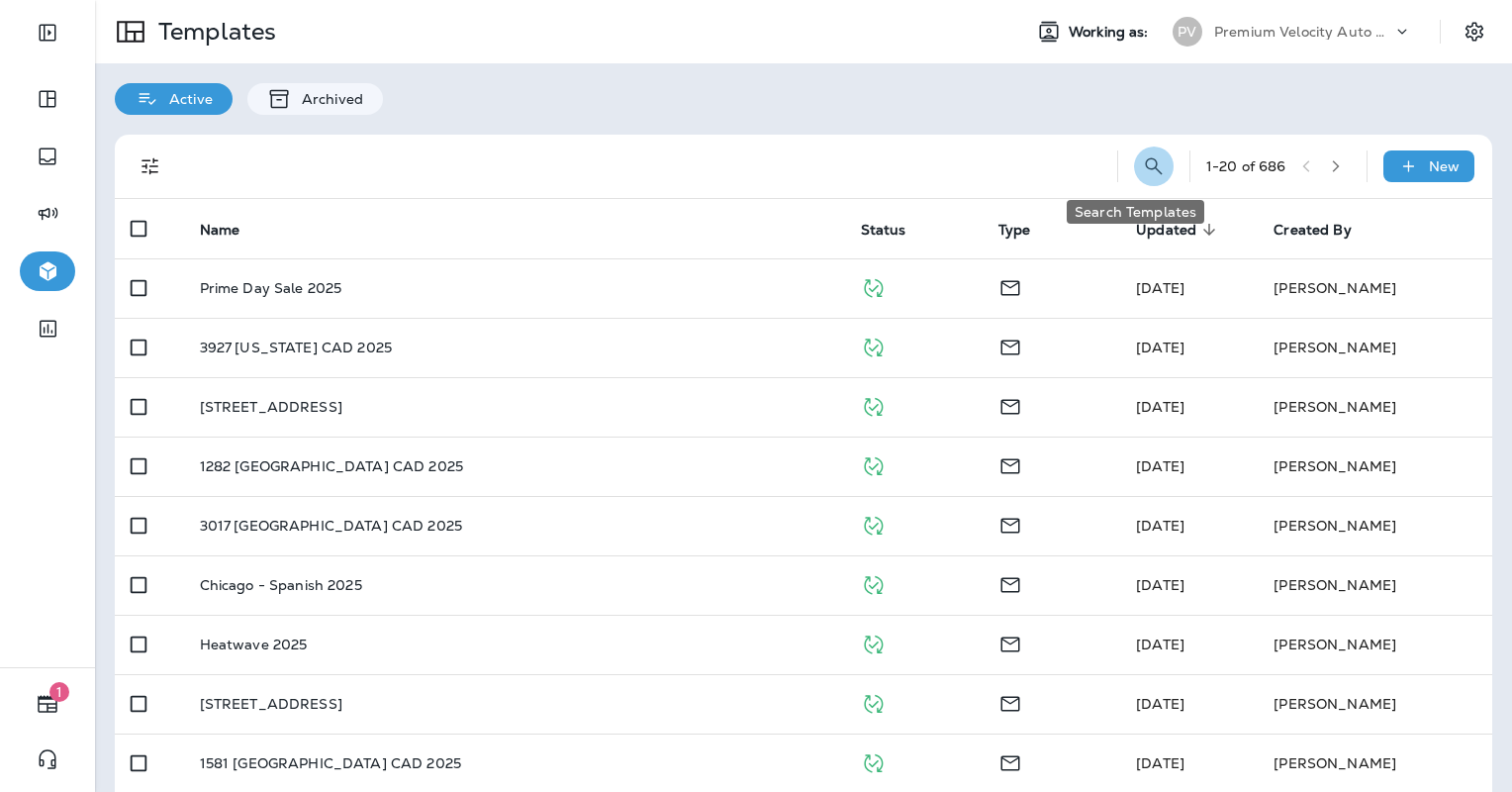 click at bounding box center (1154, 166) 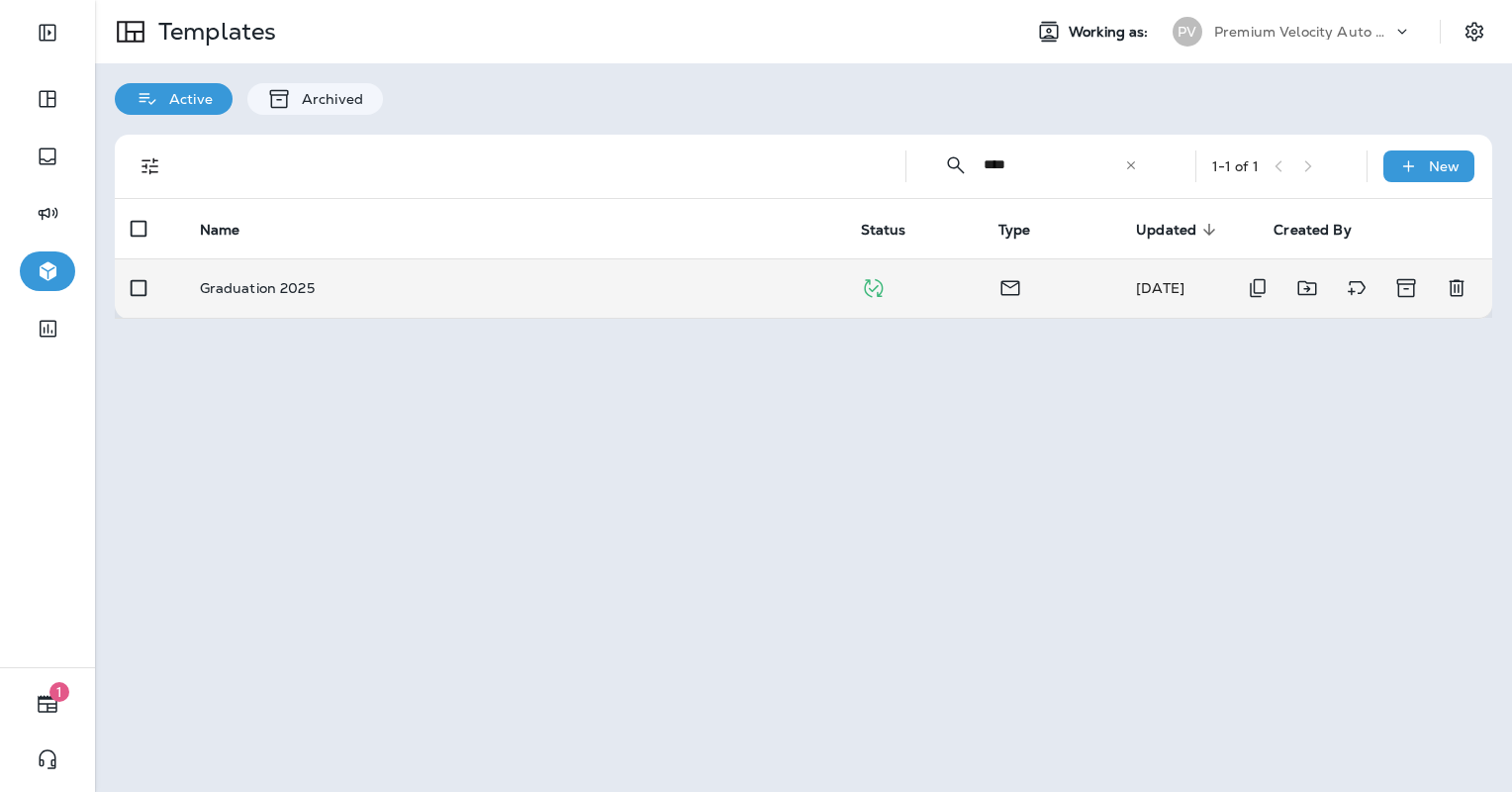 type on "****" 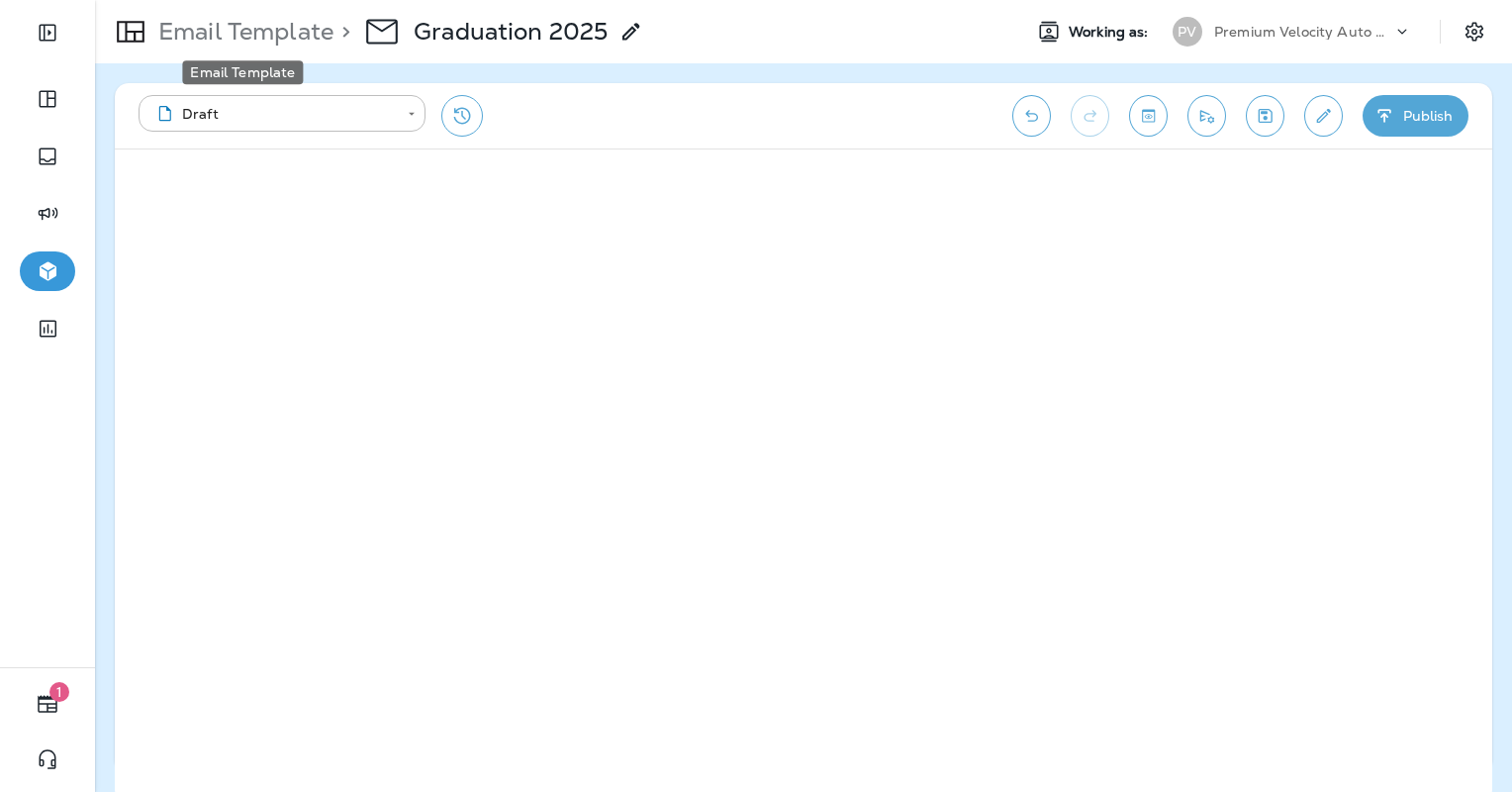 click on "Email Template" at bounding box center (241, 32) 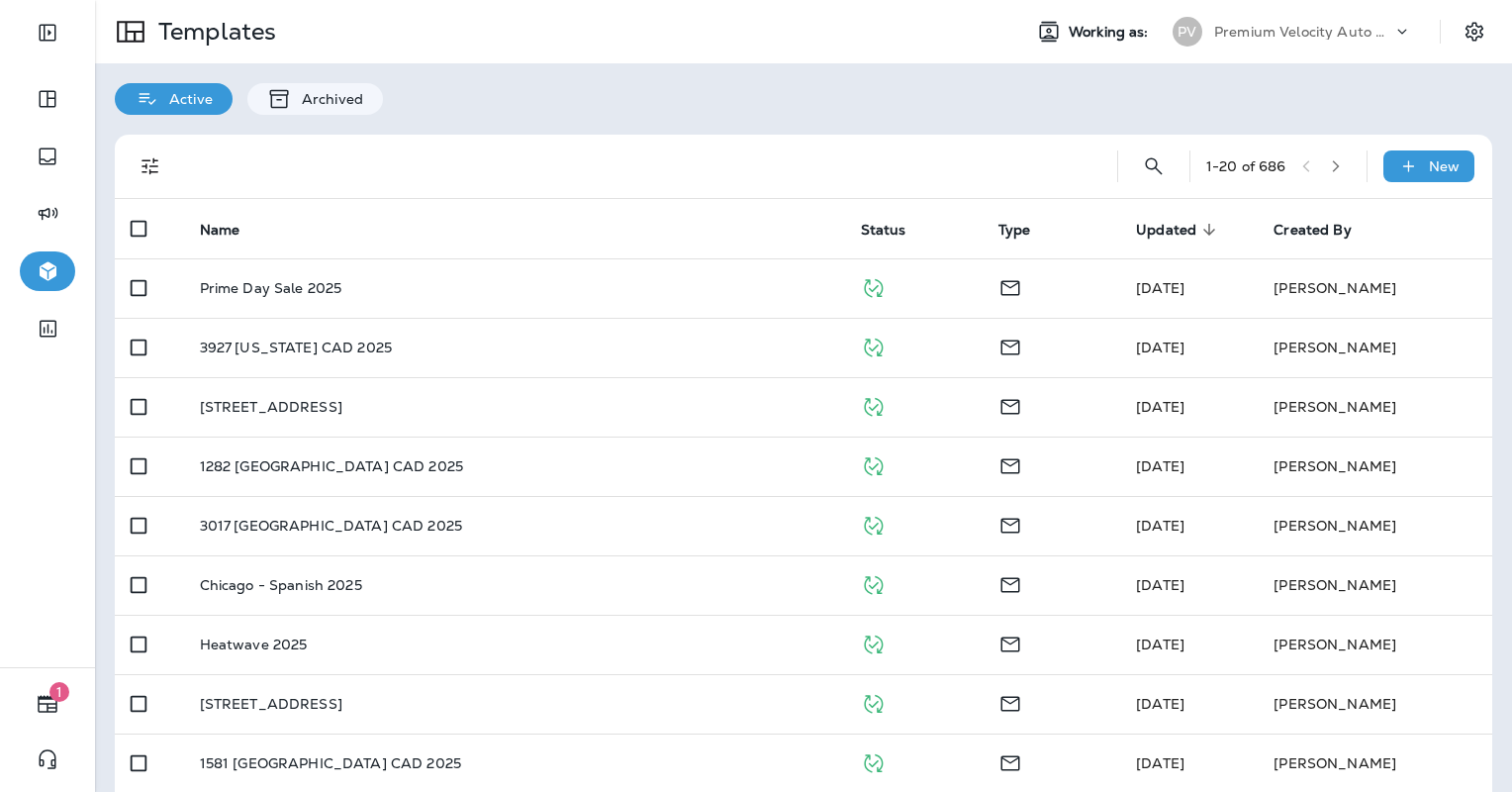 click on "1  -  20   of 686 New" at bounding box center [807, 166] 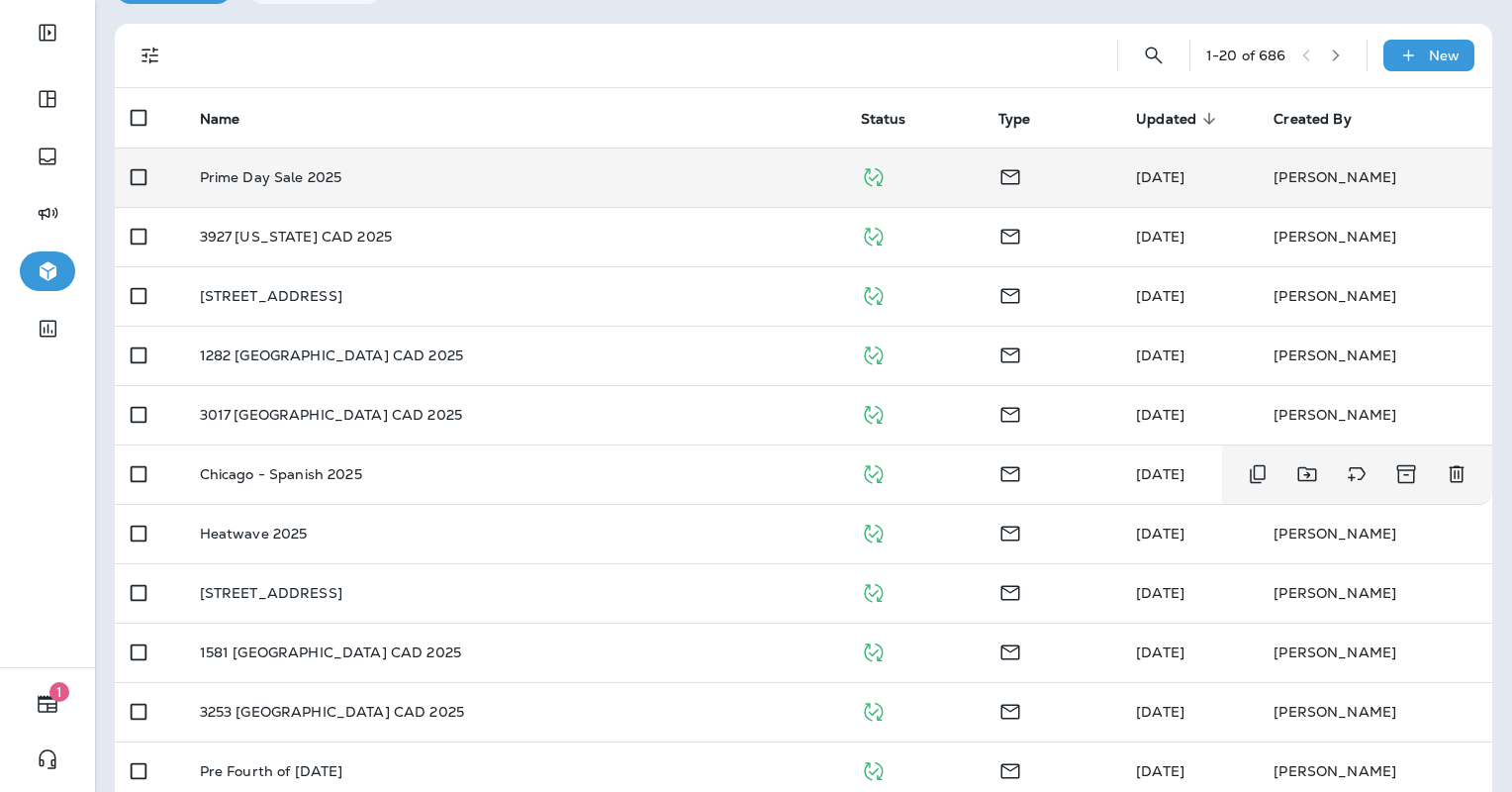 scroll, scrollTop: 107, scrollLeft: 0, axis: vertical 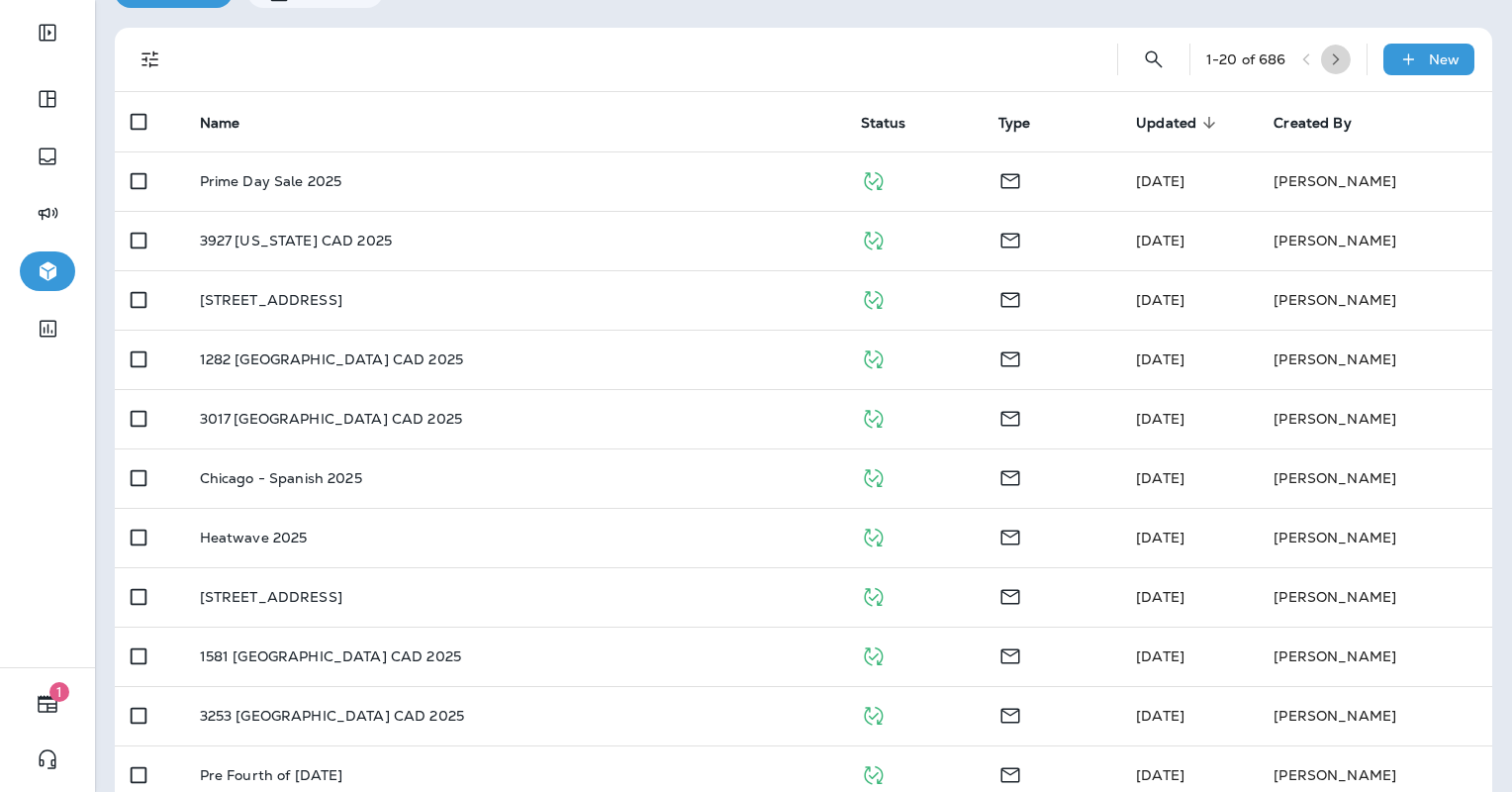 click 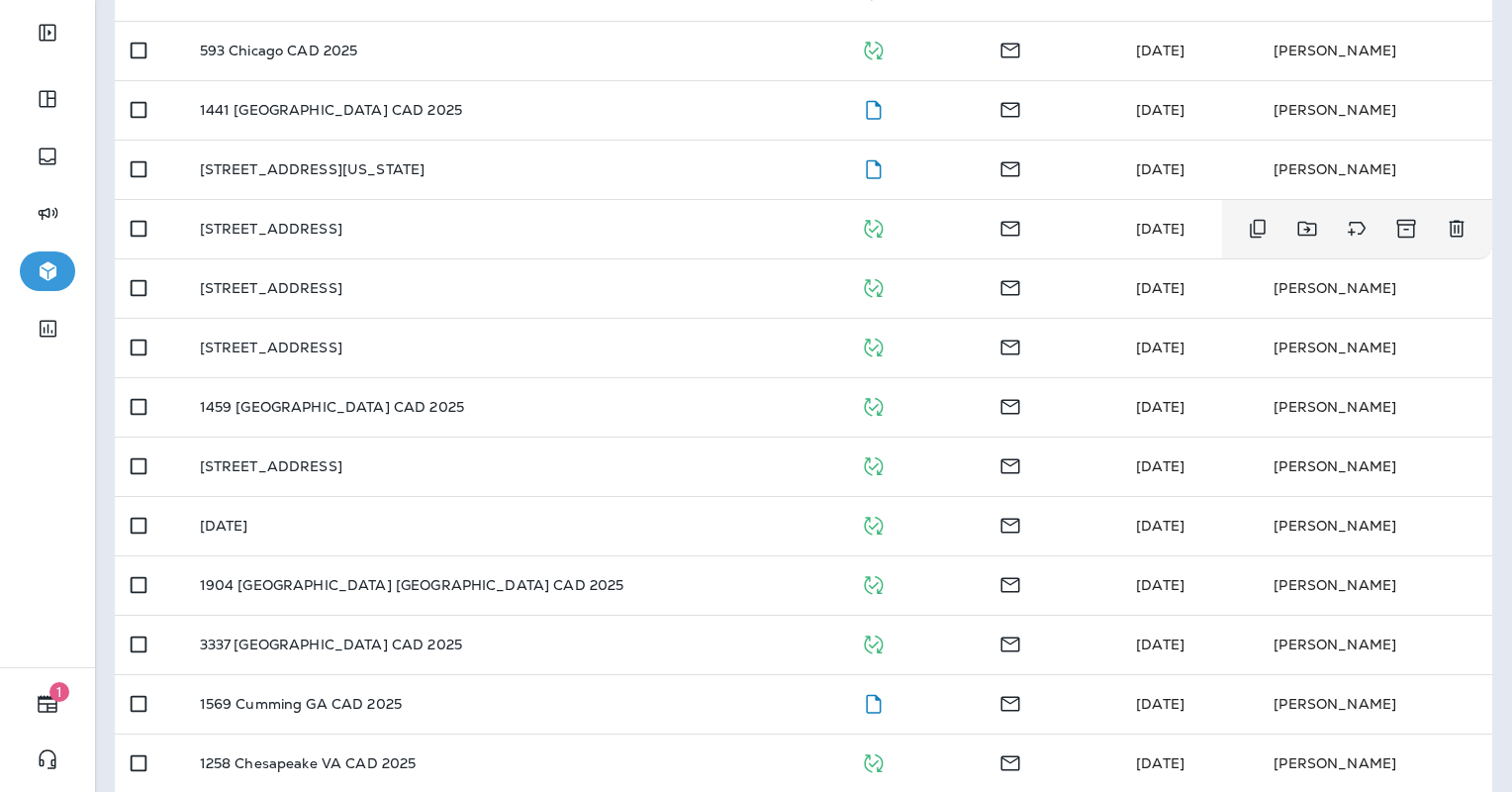scroll, scrollTop: 674, scrollLeft: 0, axis: vertical 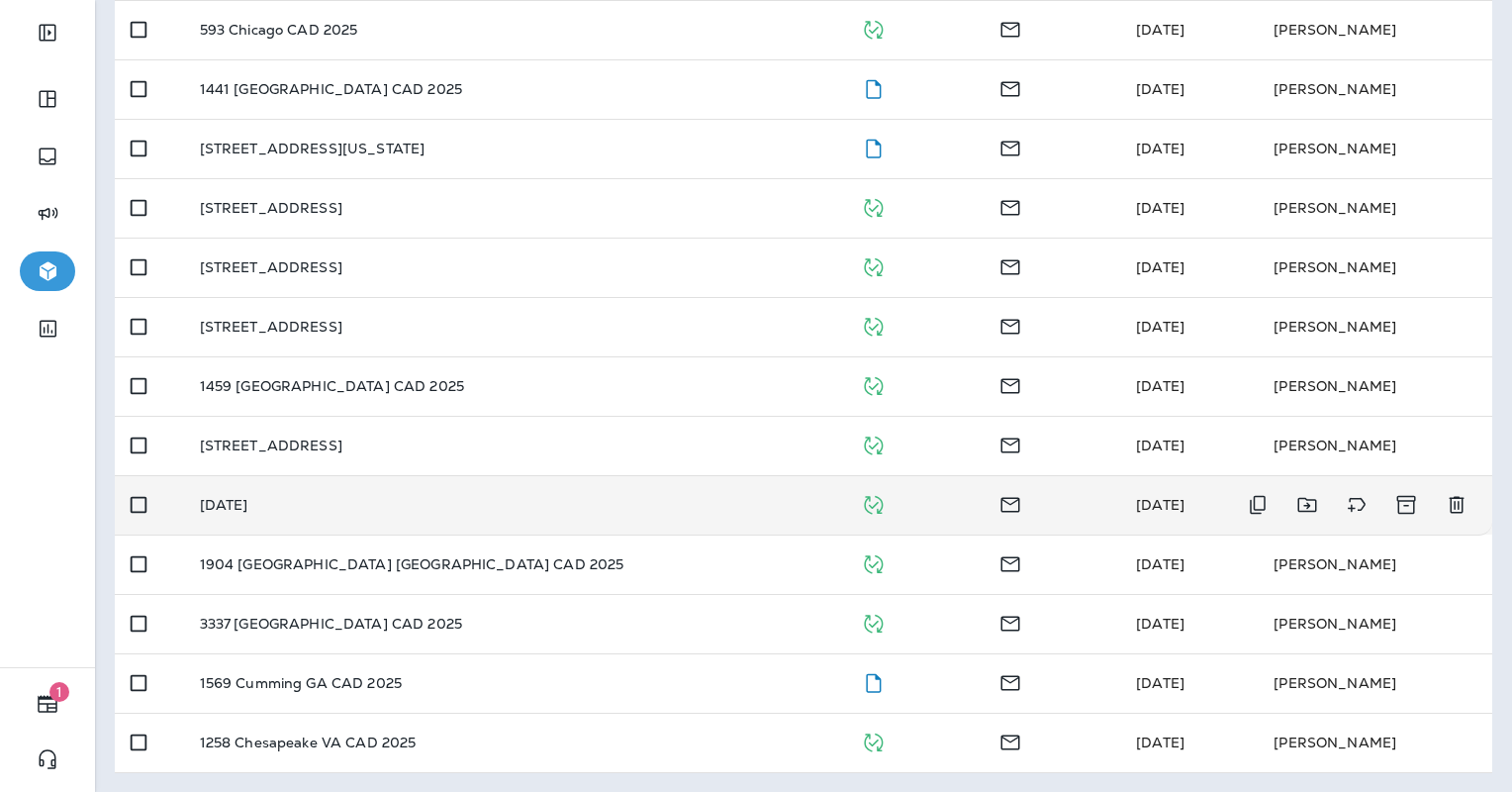 click on "[DATE]" at bounding box center [515, 505] 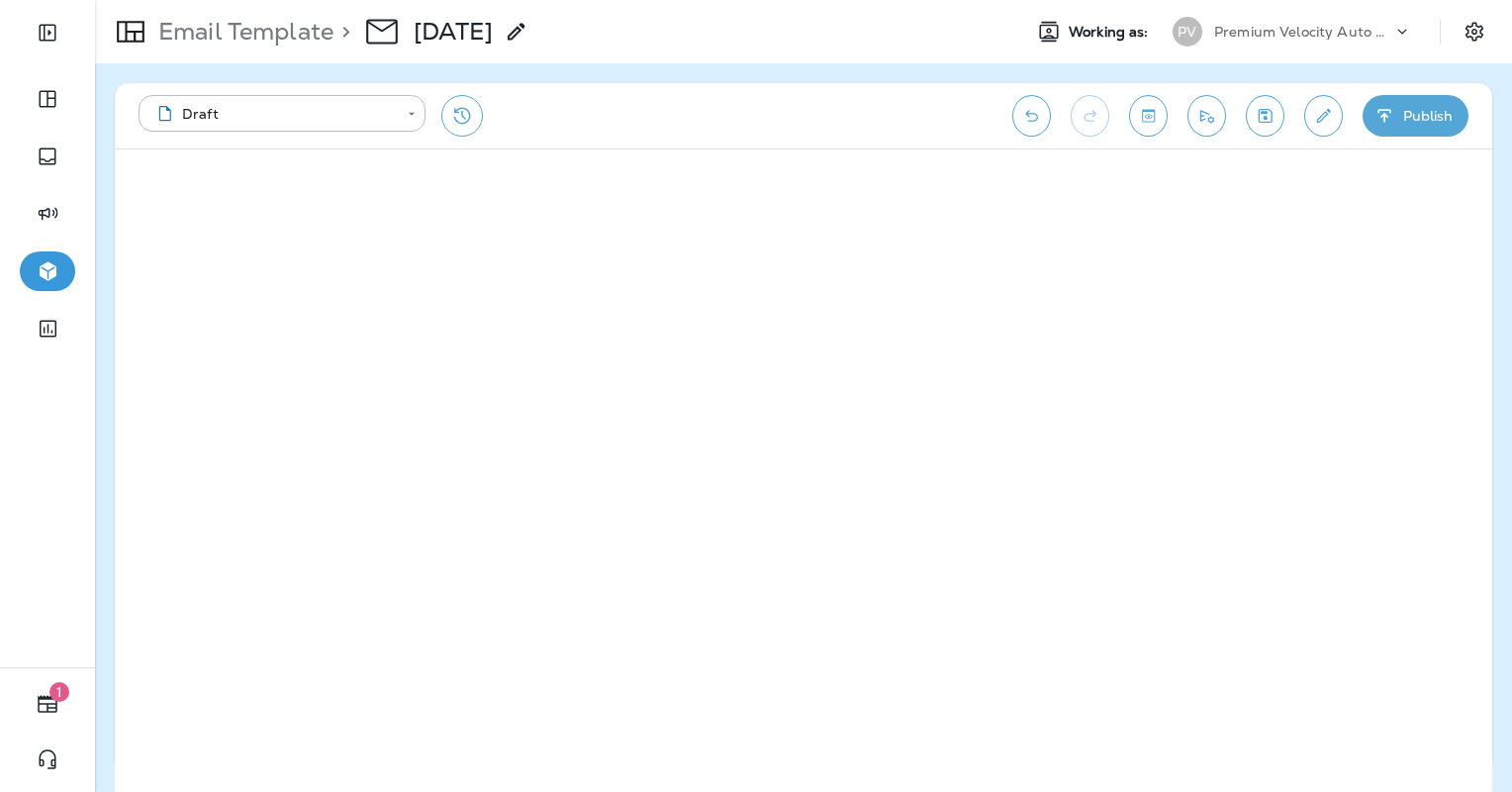 click on "Email Template" at bounding box center (241, 32) 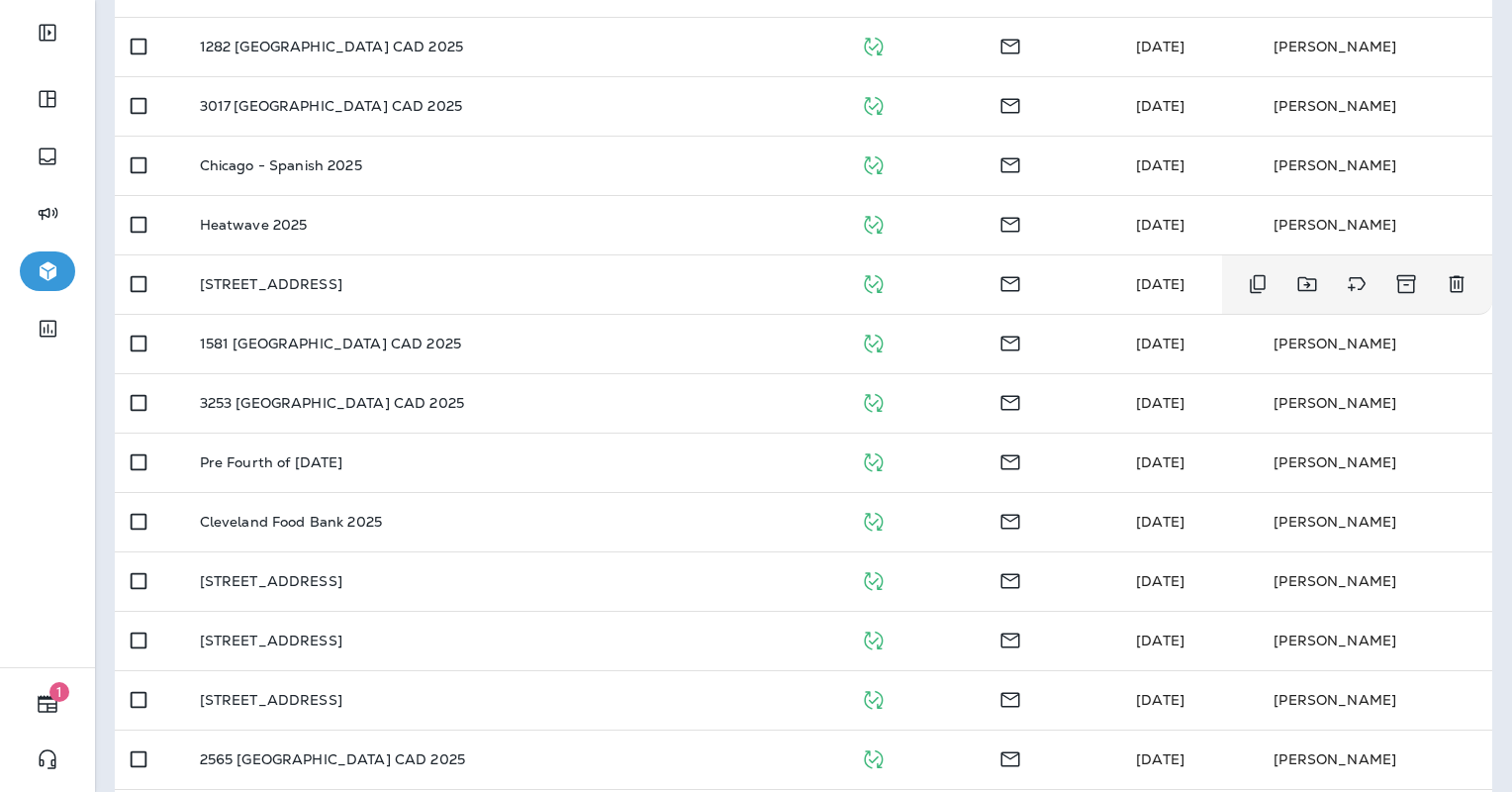 scroll, scrollTop: 674, scrollLeft: 0, axis: vertical 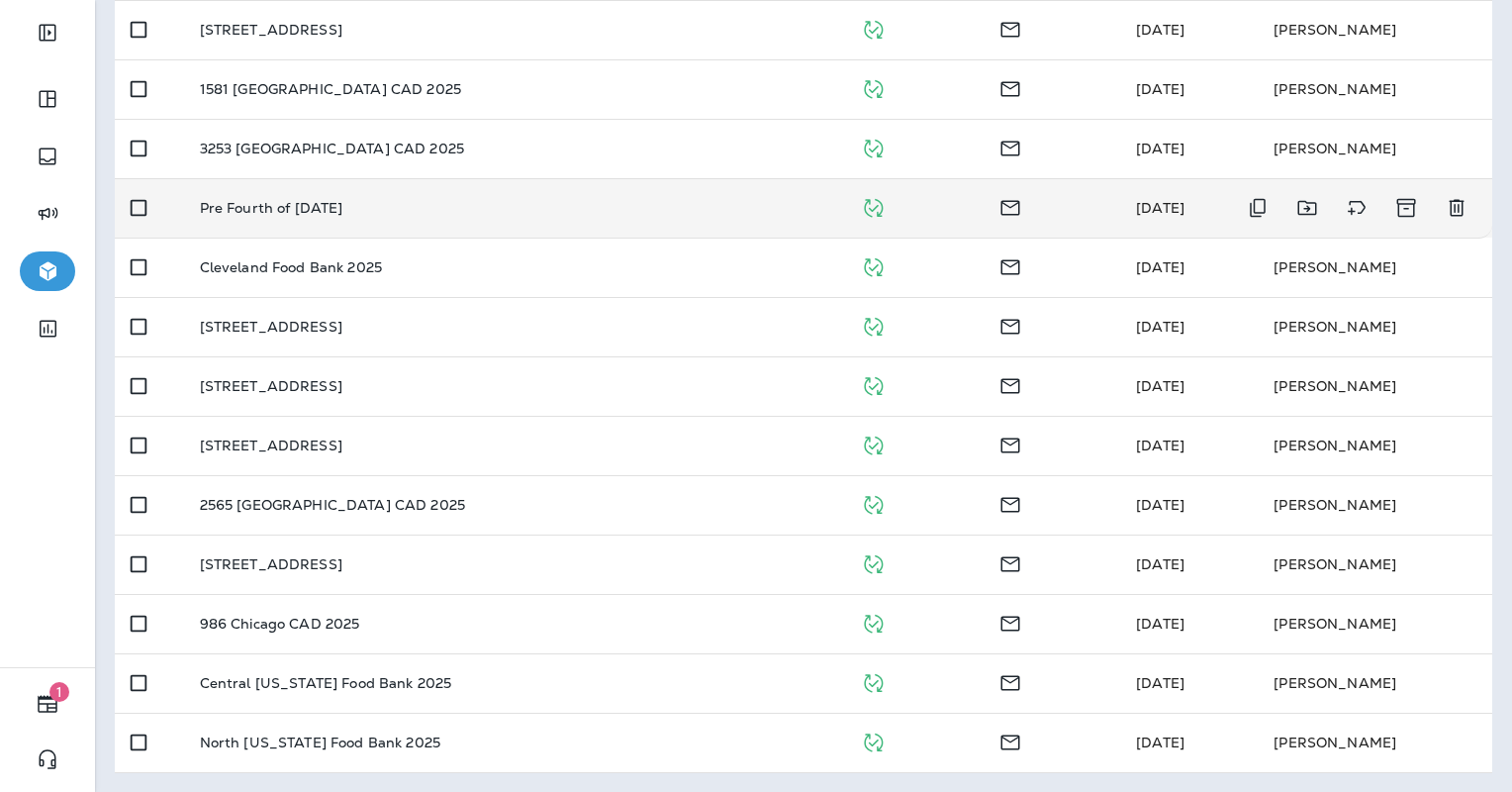 click on "Pre Fourth of [DATE]" at bounding box center [515, 208] 